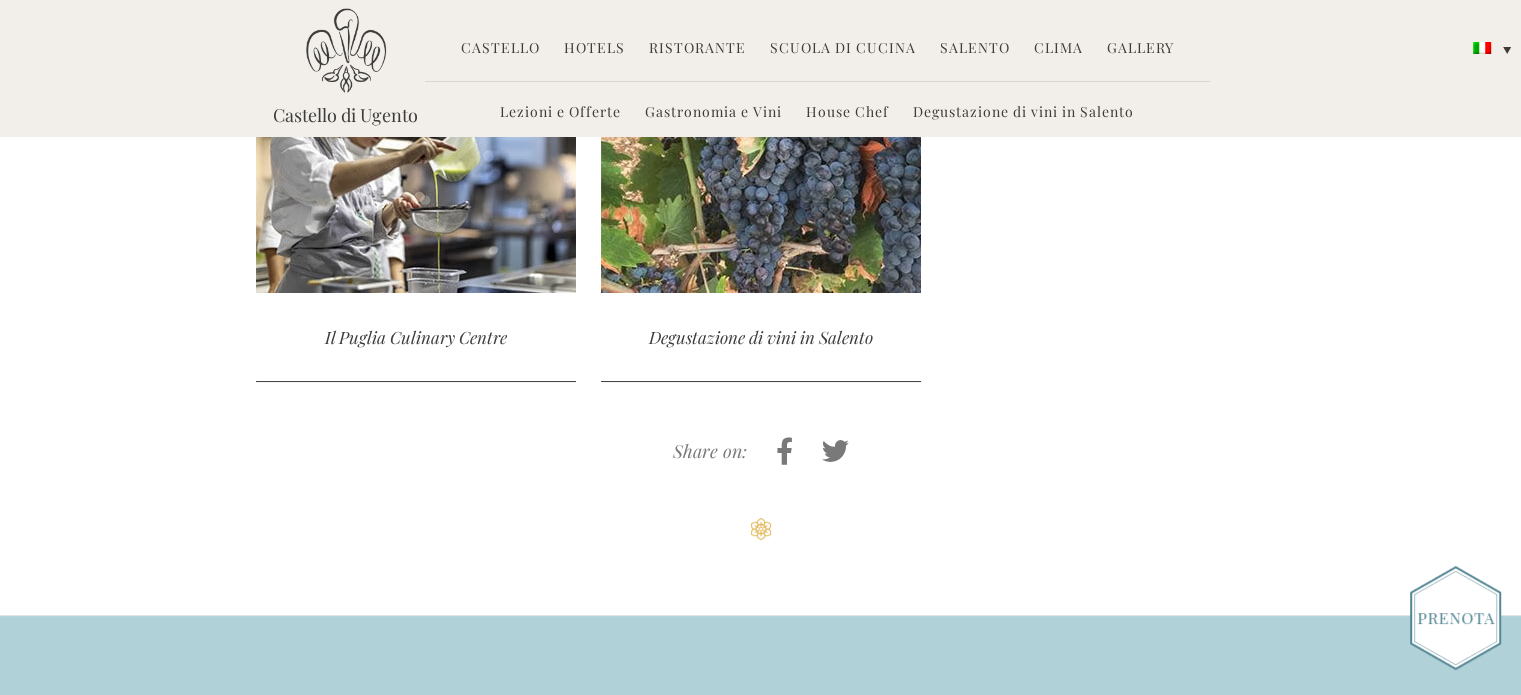 scroll, scrollTop: 1900, scrollLeft: 0, axis: vertical 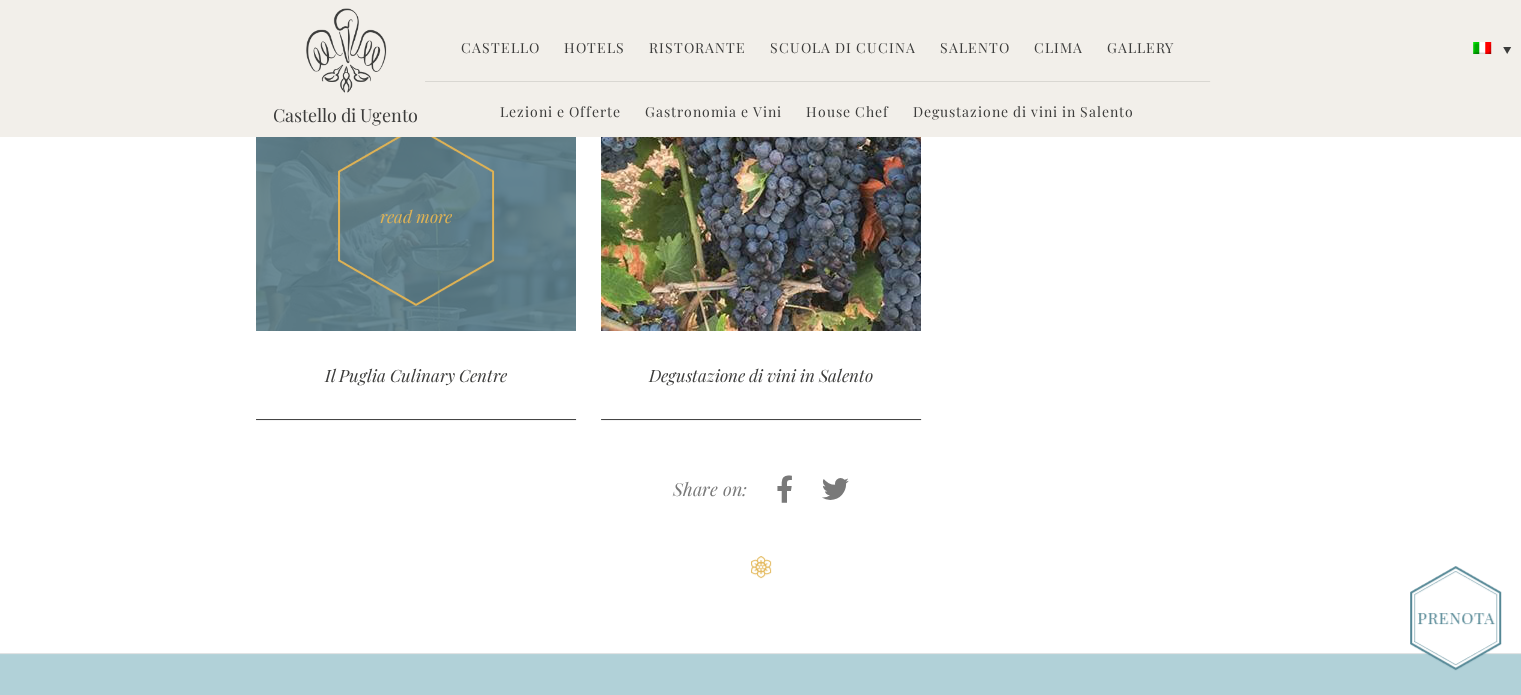 click on "read more" at bounding box center (416, 216) 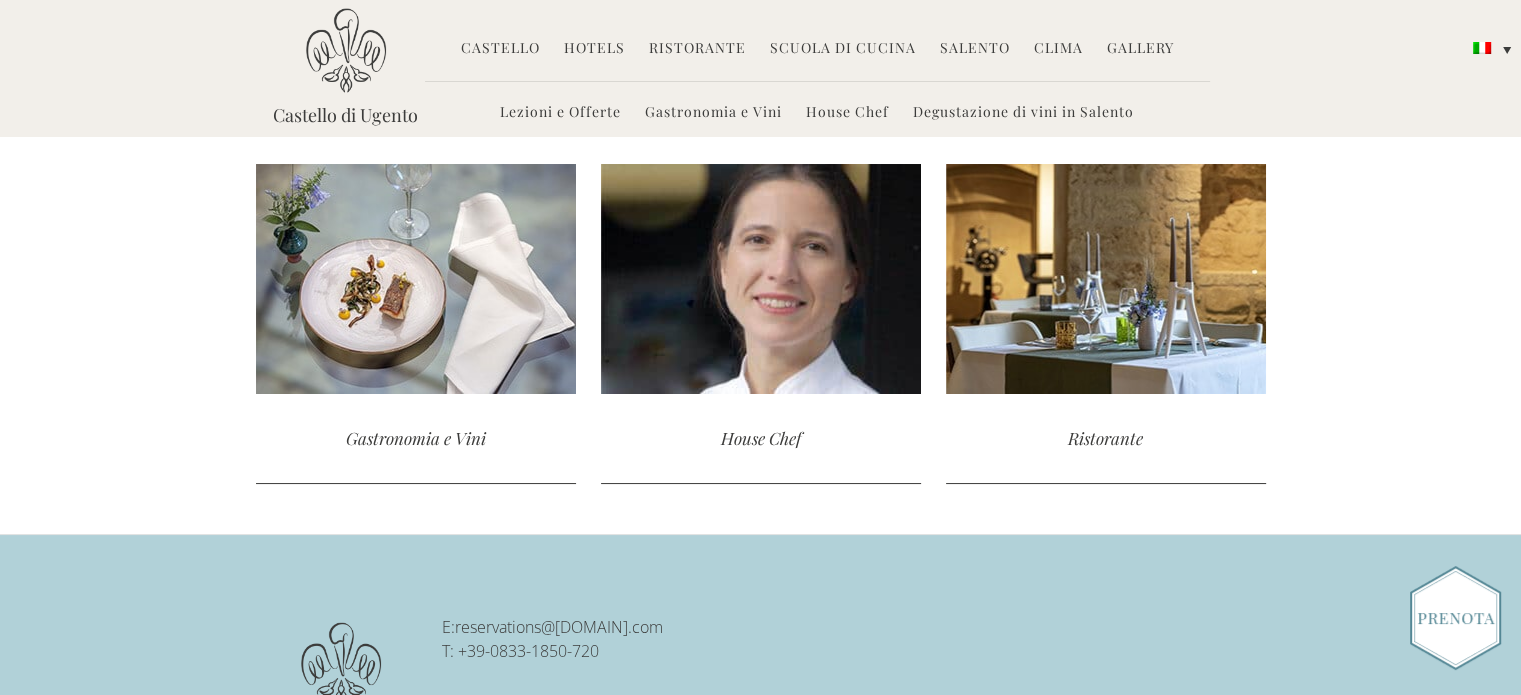scroll, scrollTop: 4878, scrollLeft: 0, axis: vertical 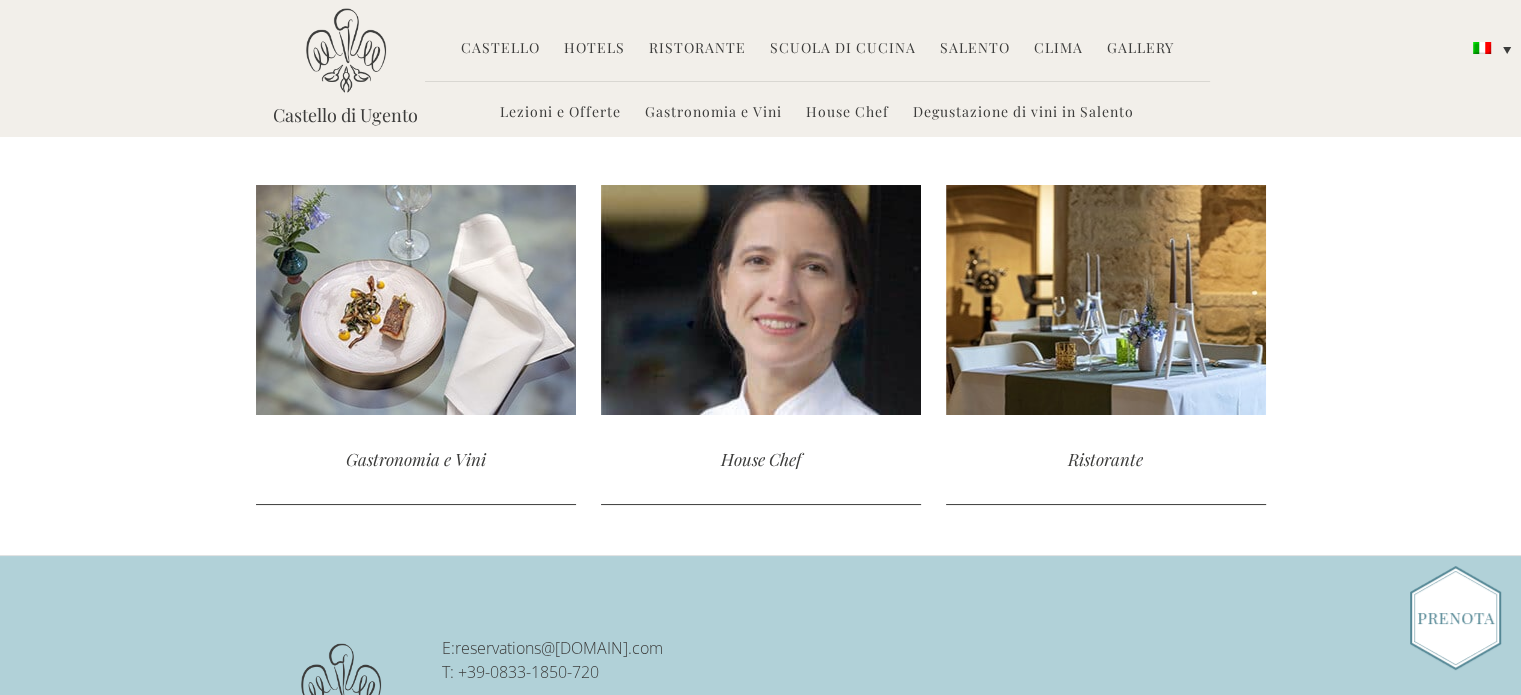 click on "Gallery" at bounding box center [1140, 49] 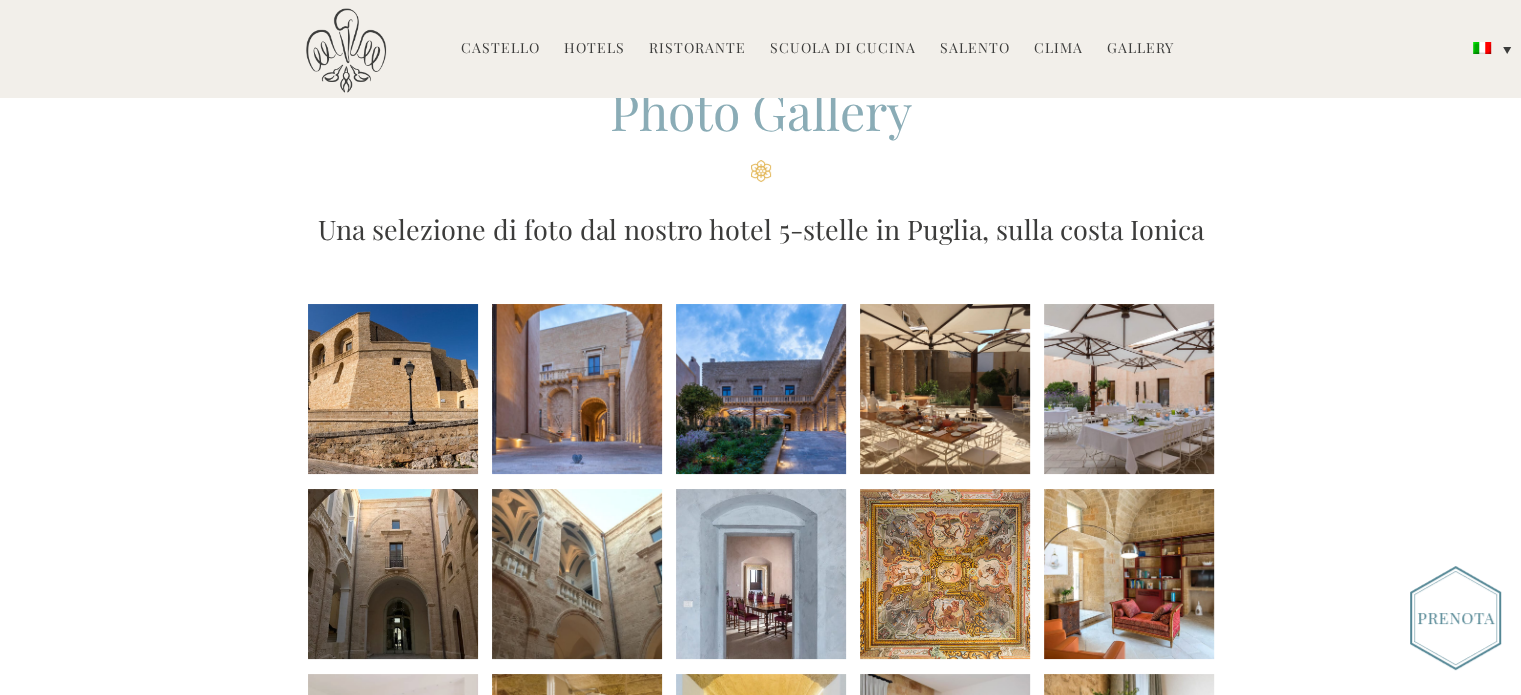scroll, scrollTop: 133, scrollLeft: 0, axis: vertical 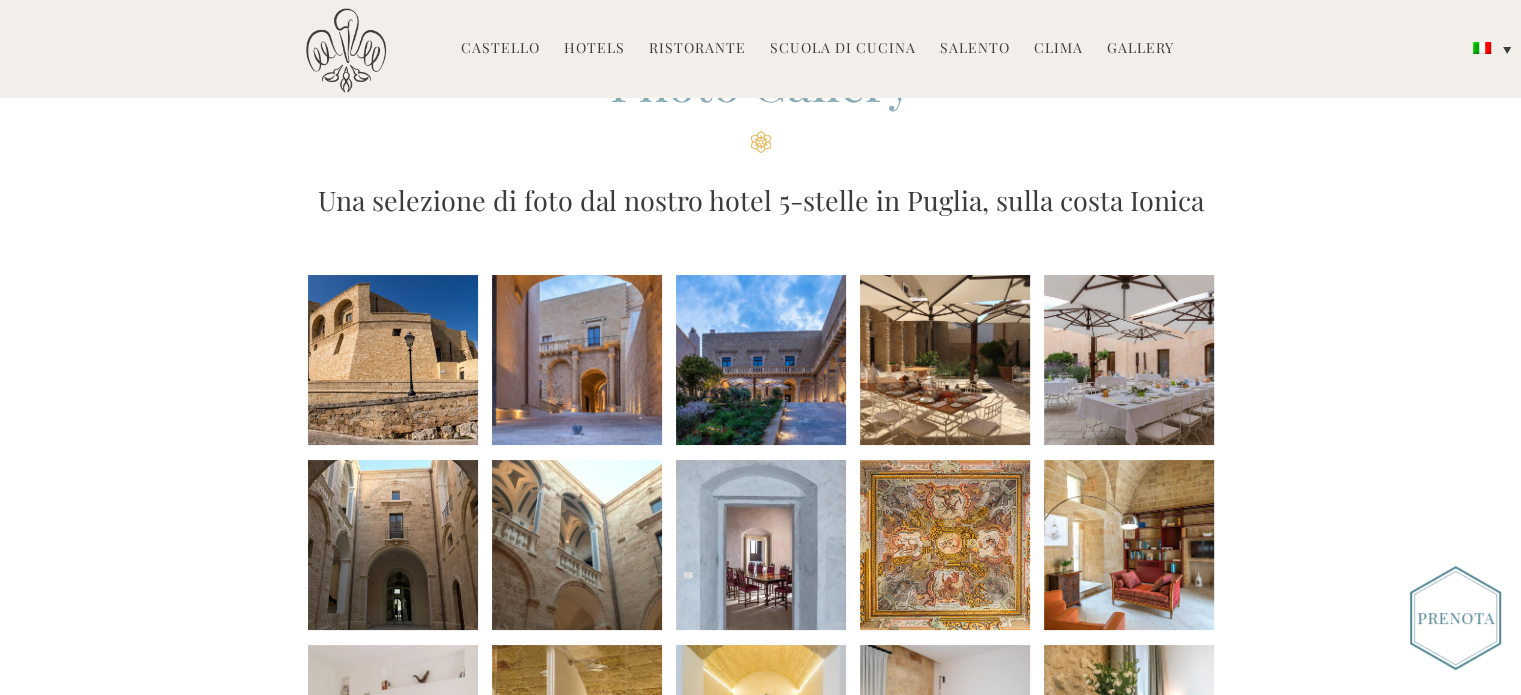 click at bounding box center [393, 360] 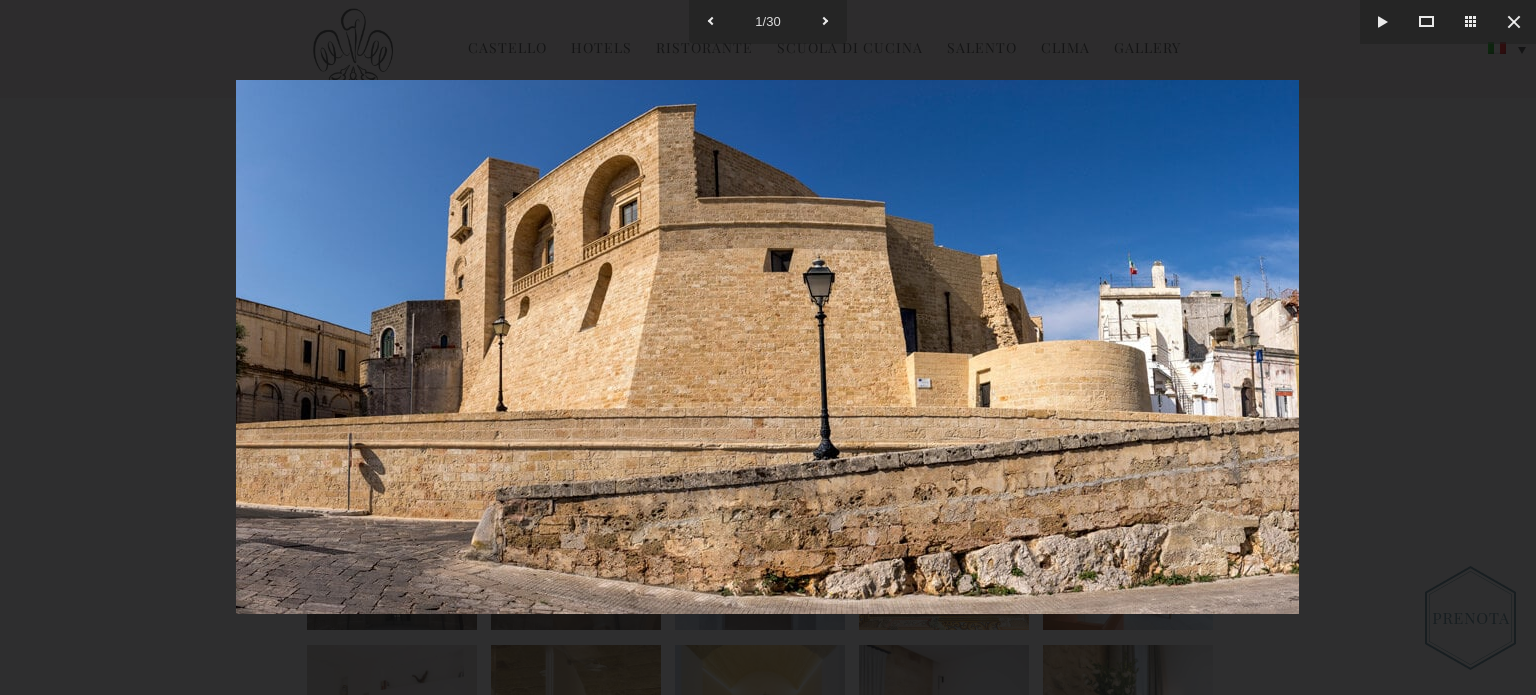 click at bounding box center [768, 347] 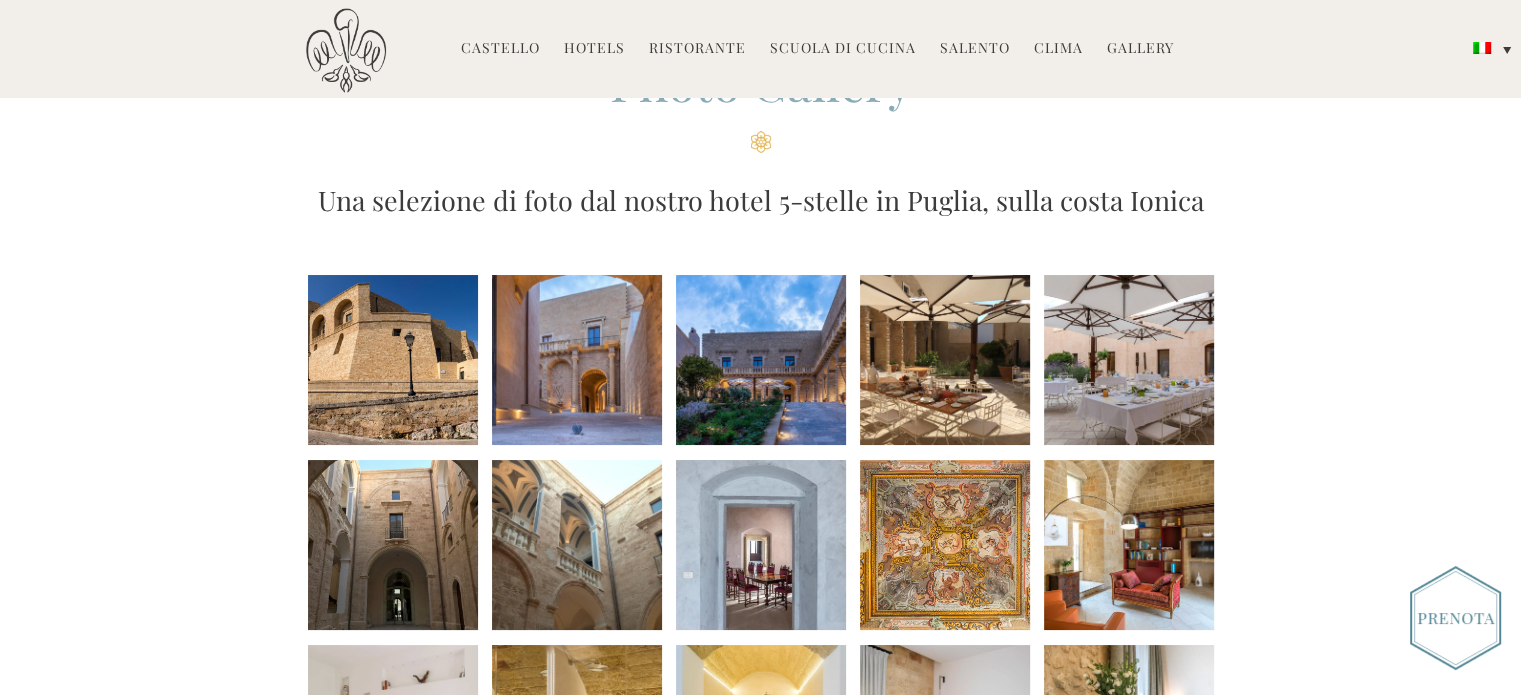 click at bounding box center [761, 825] 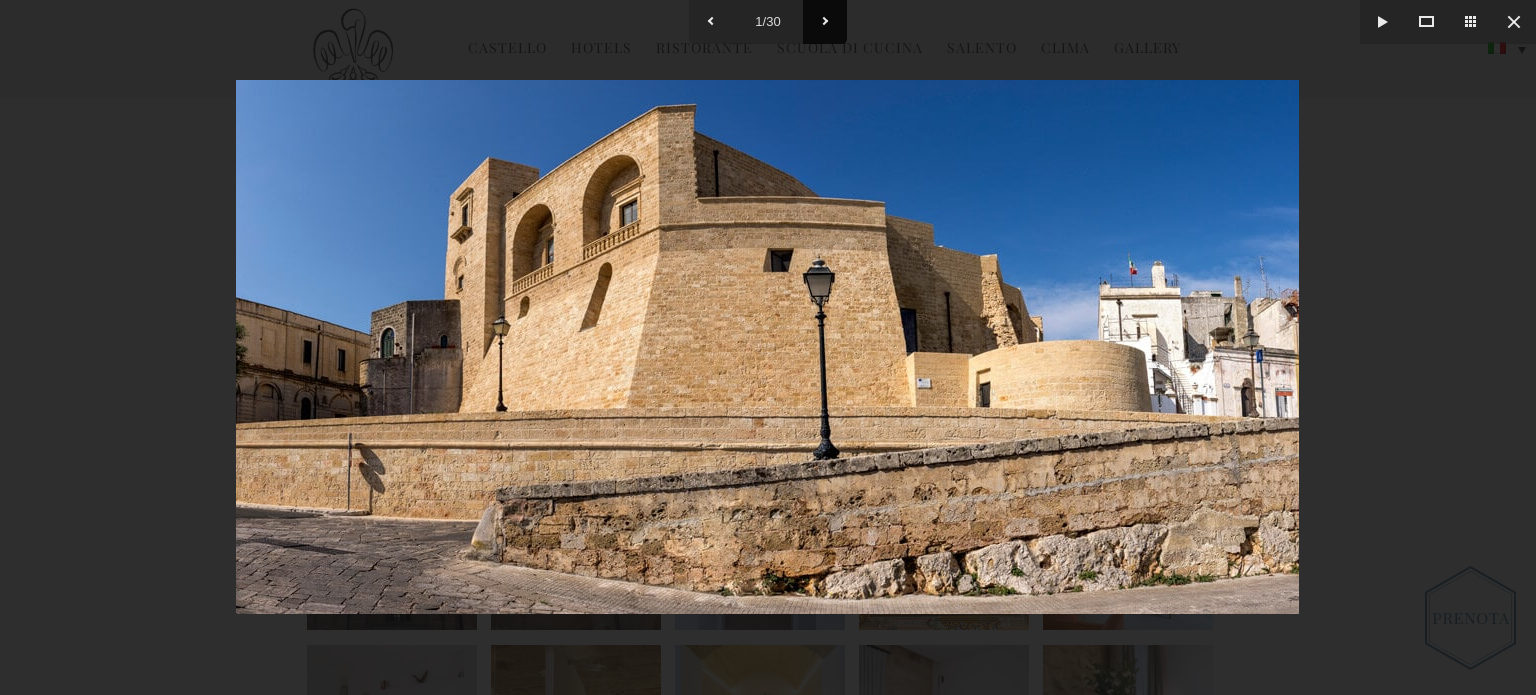click at bounding box center (825, 22) 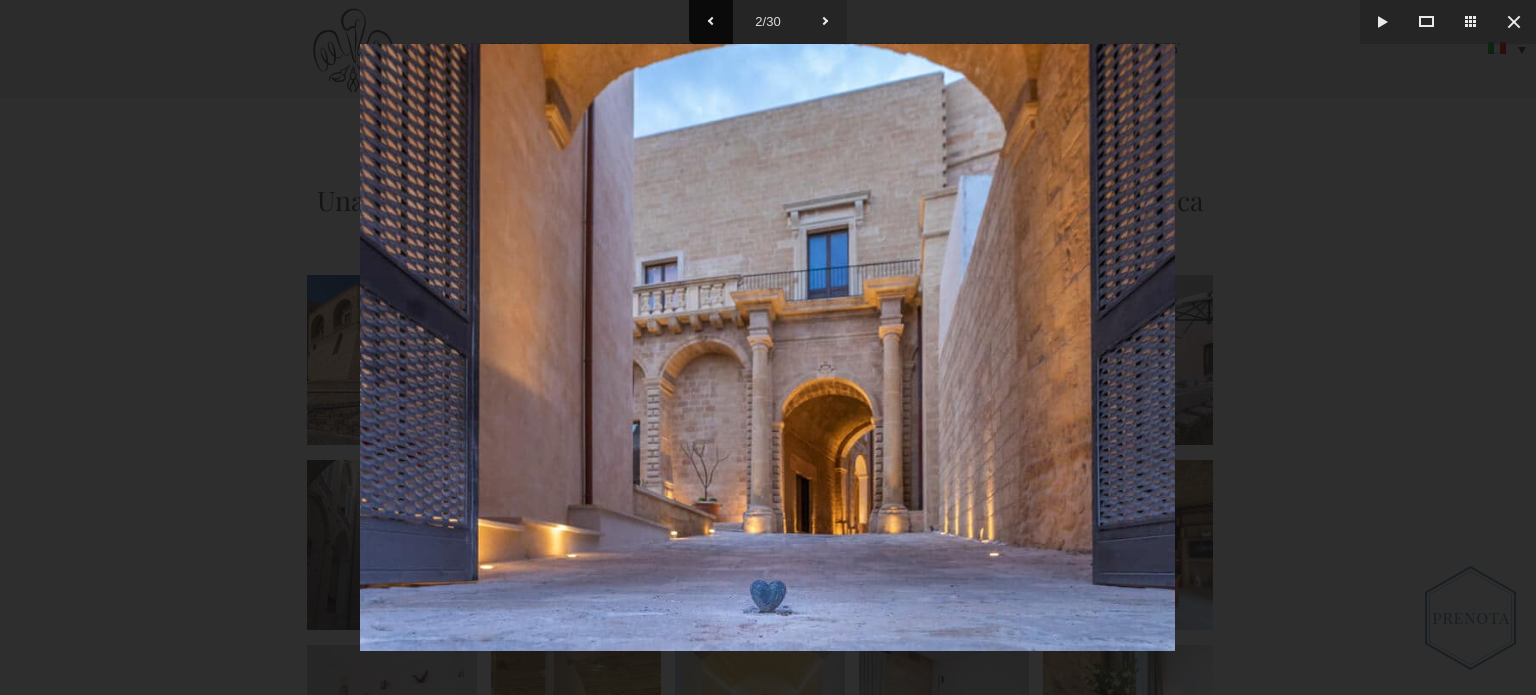 click at bounding box center [711, 22] 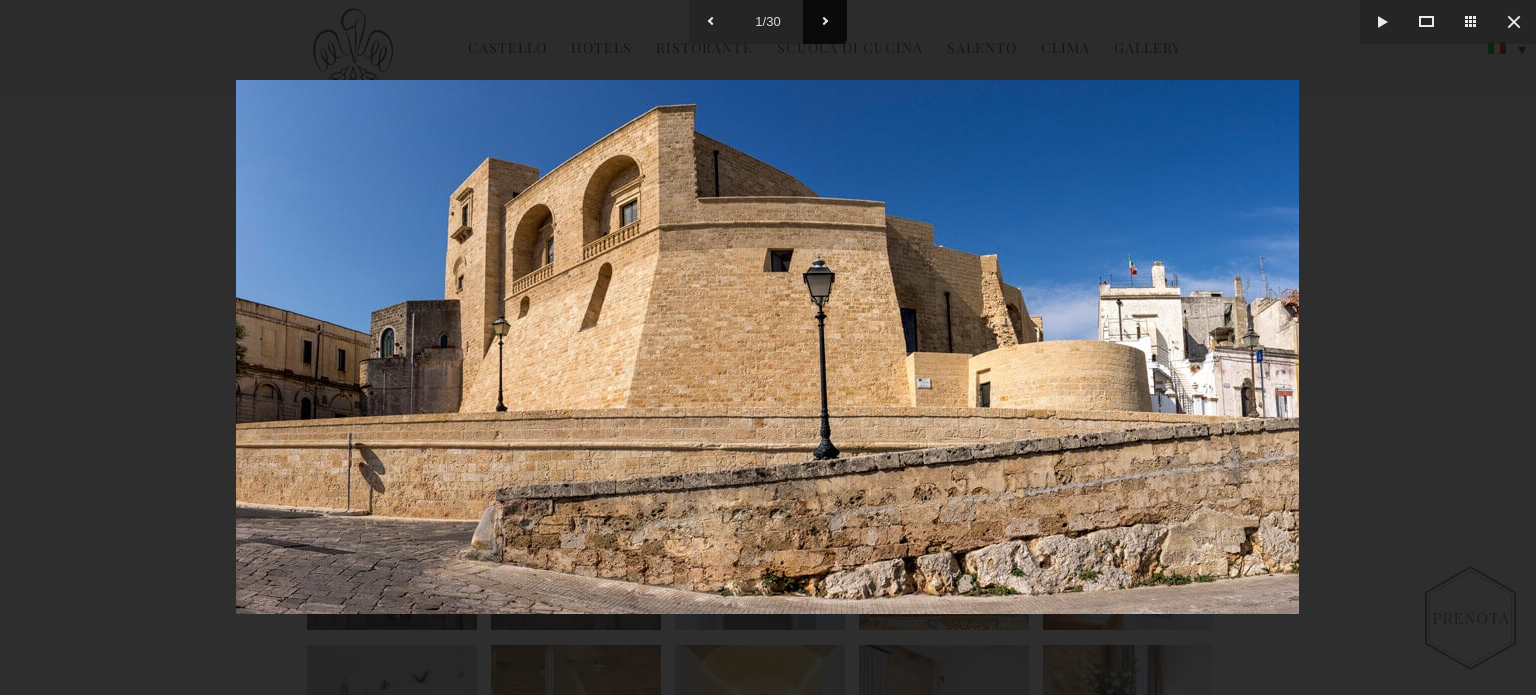 click at bounding box center (825, 22) 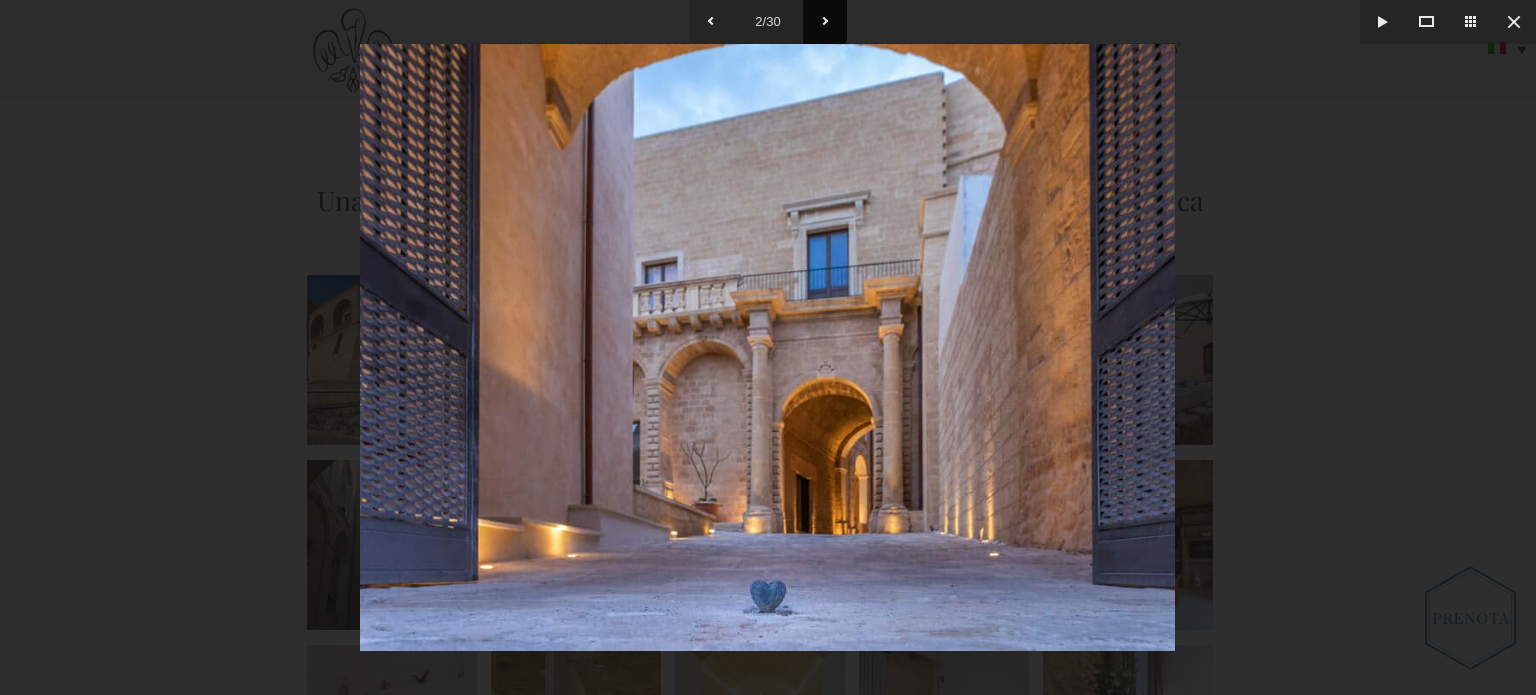 click at bounding box center [825, 22] 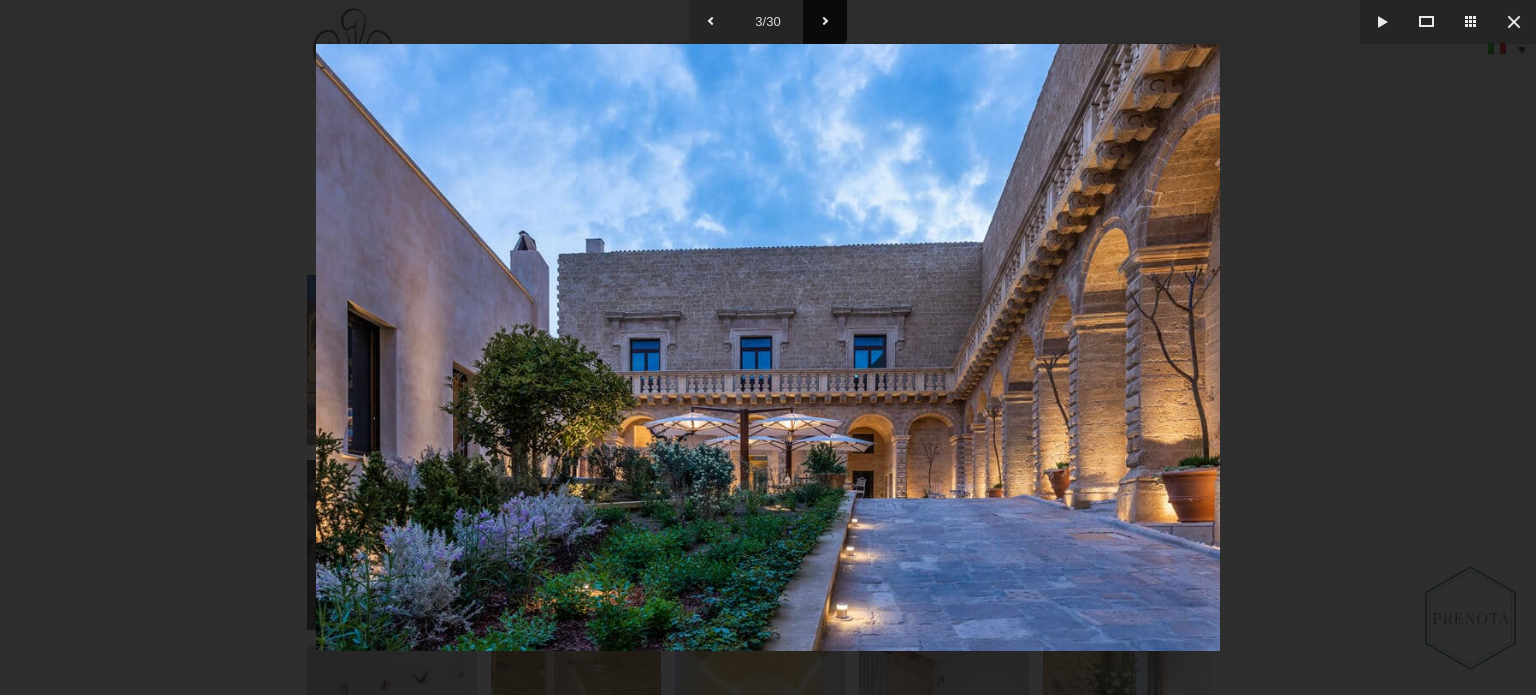 click at bounding box center [825, 22] 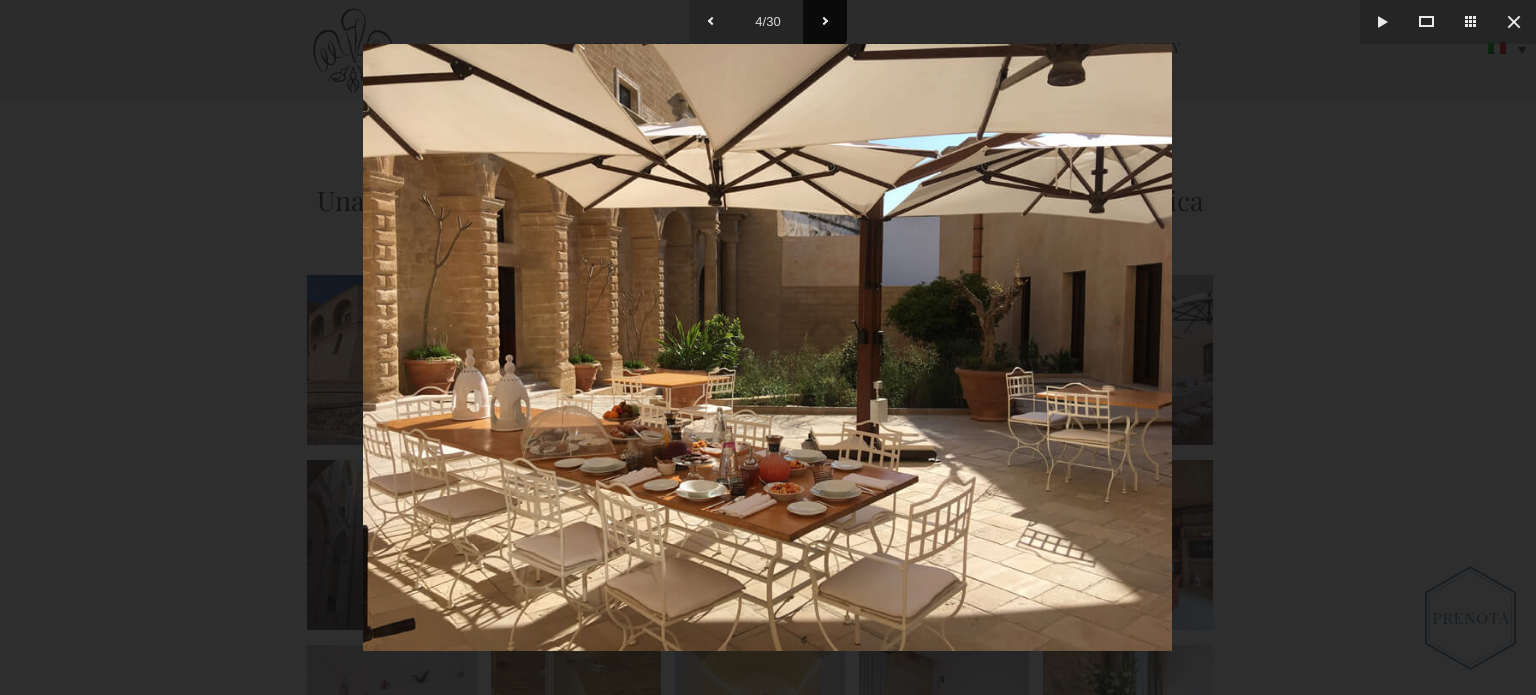 click at bounding box center [825, 22] 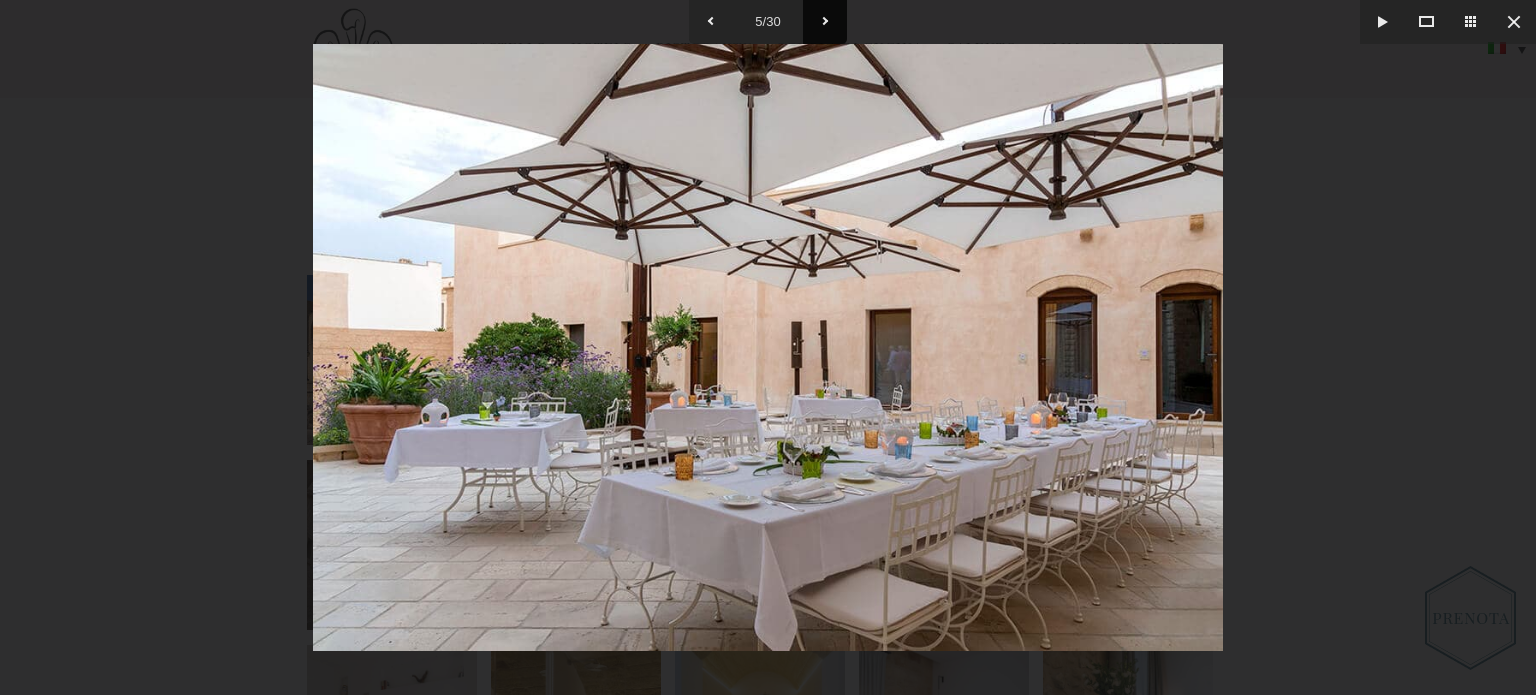 click at bounding box center (825, 22) 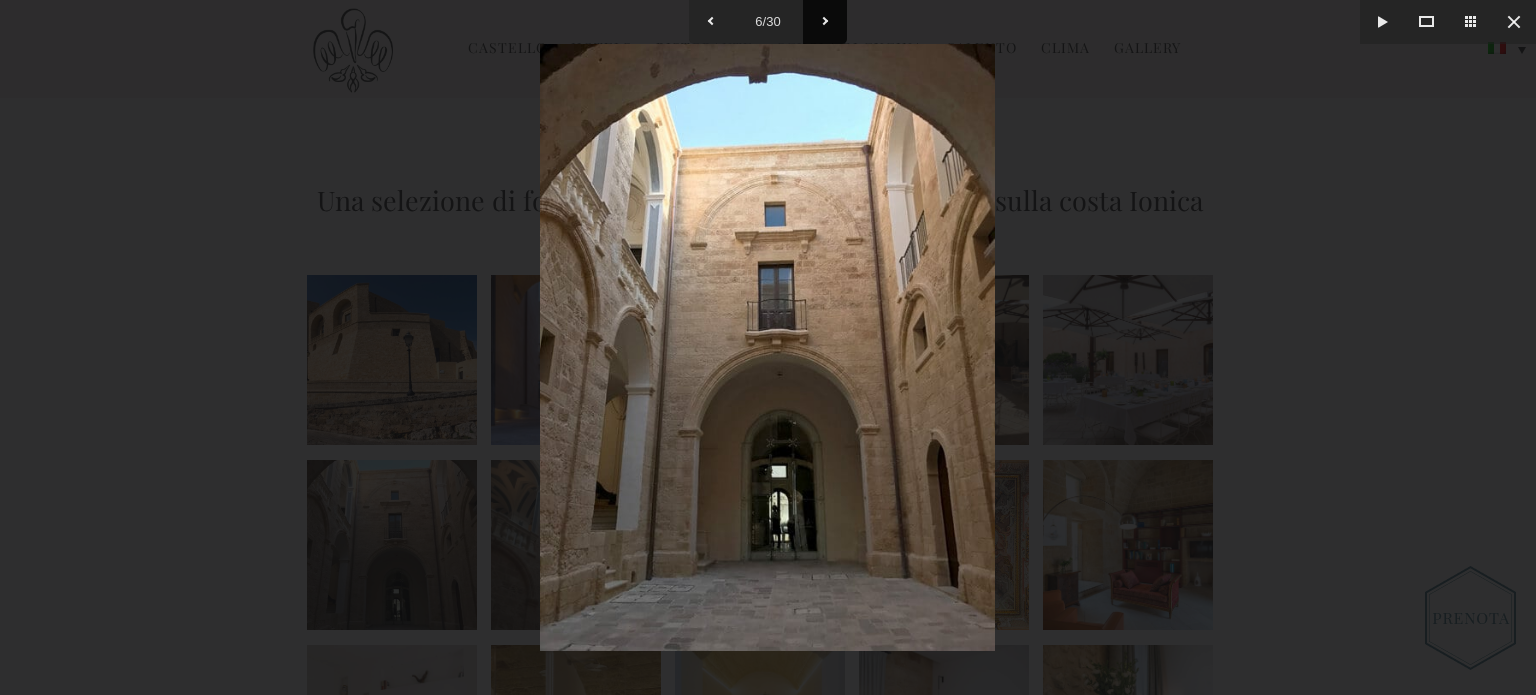 click at bounding box center [825, 22] 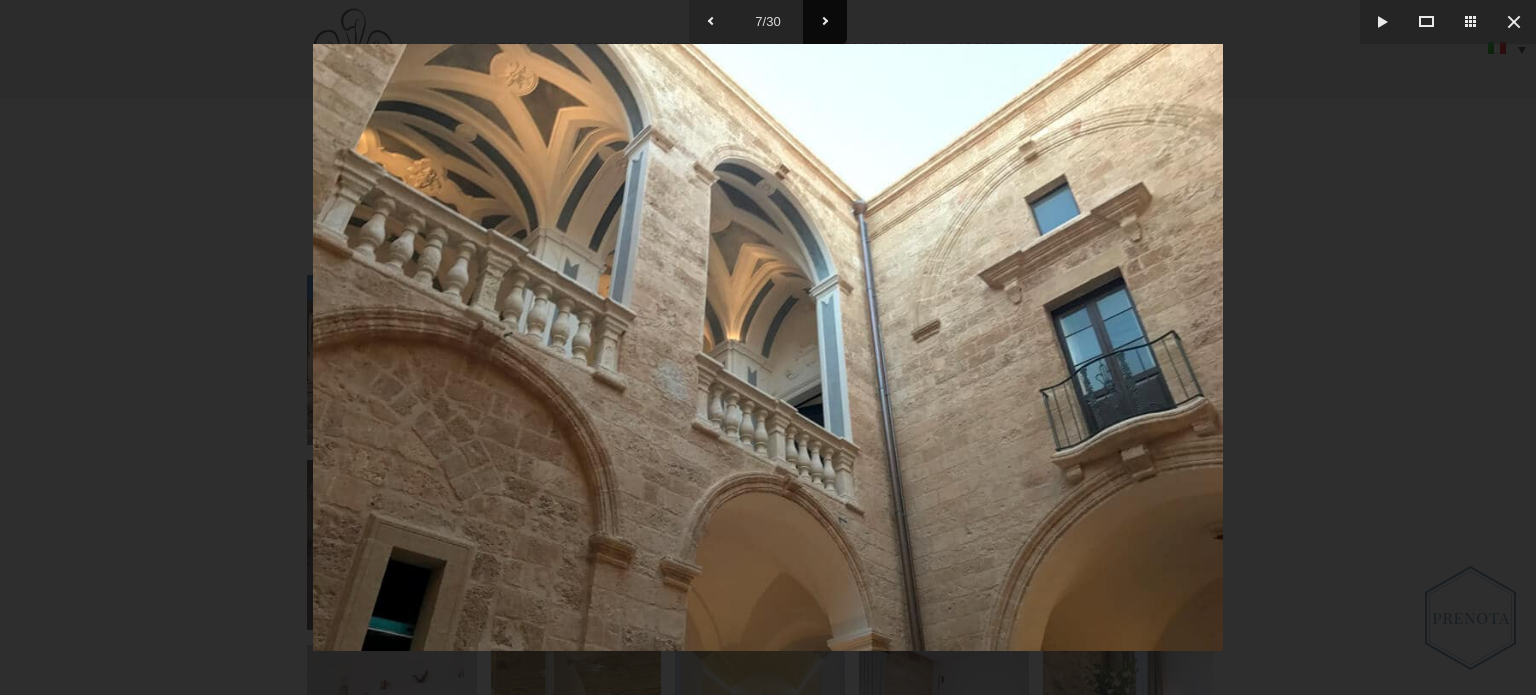 click at bounding box center [825, 22] 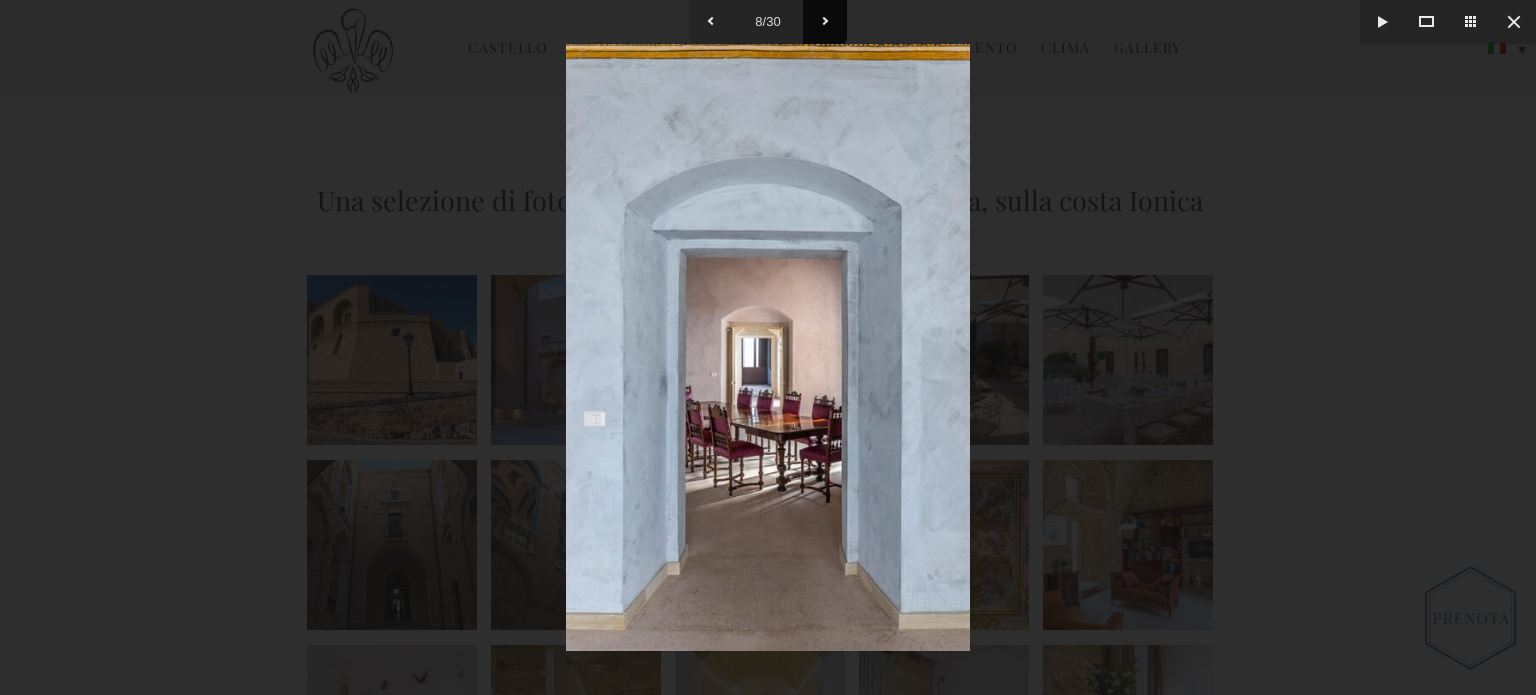 click at bounding box center (825, 22) 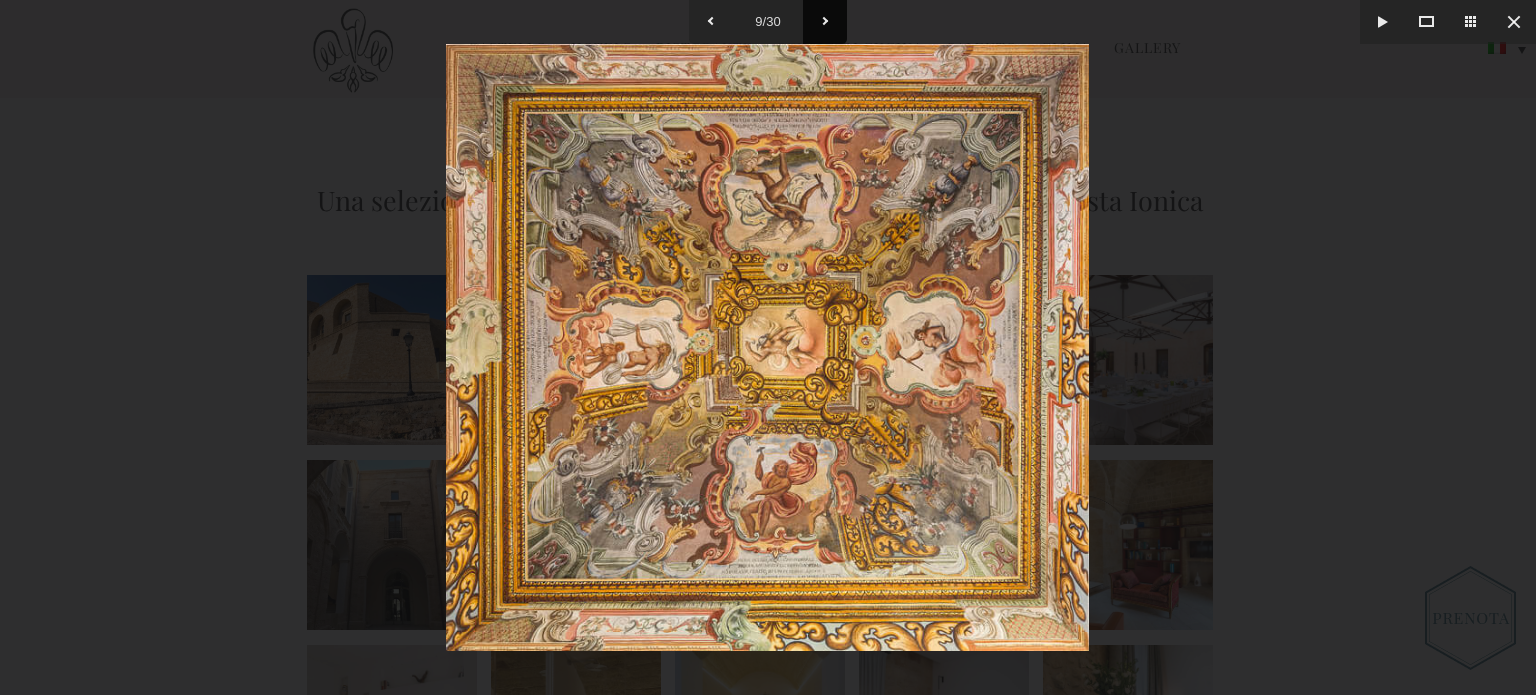click at bounding box center (825, 22) 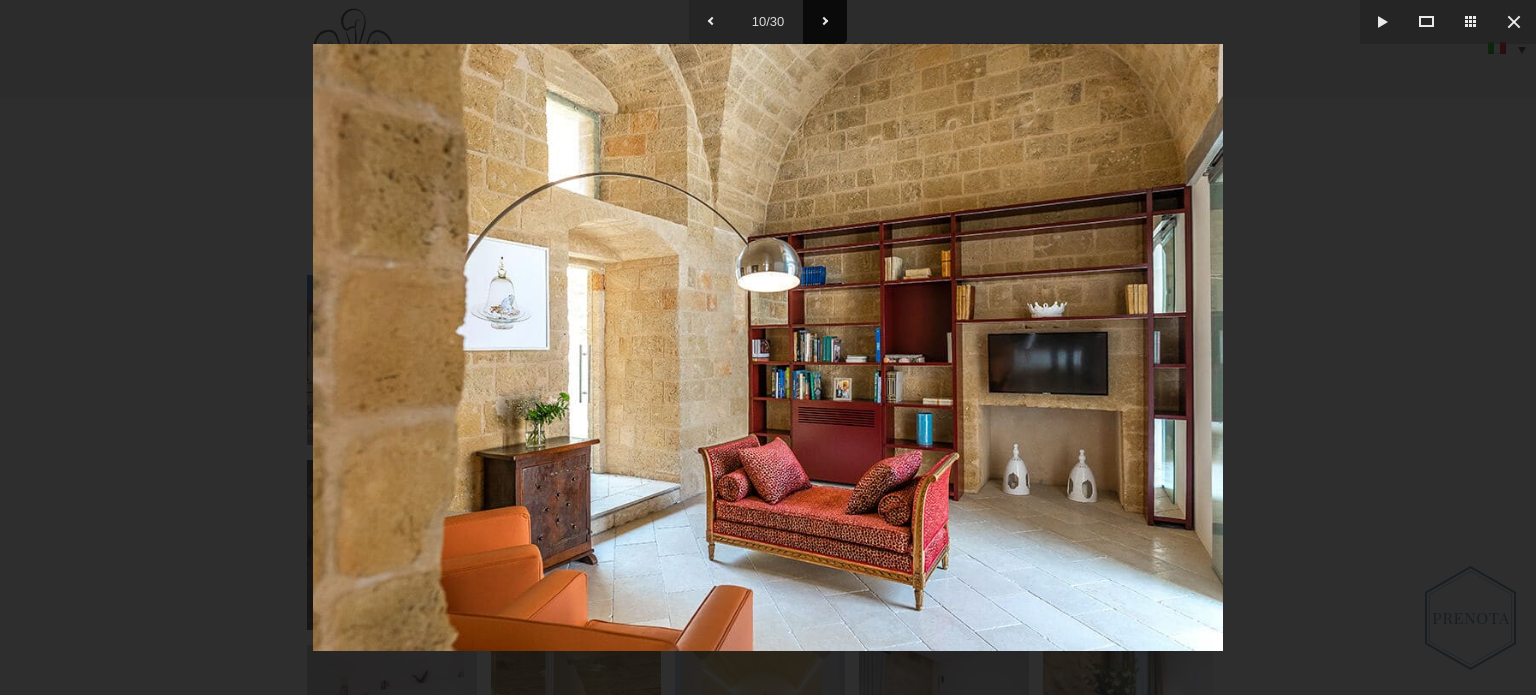 click at bounding box center [825, 22] 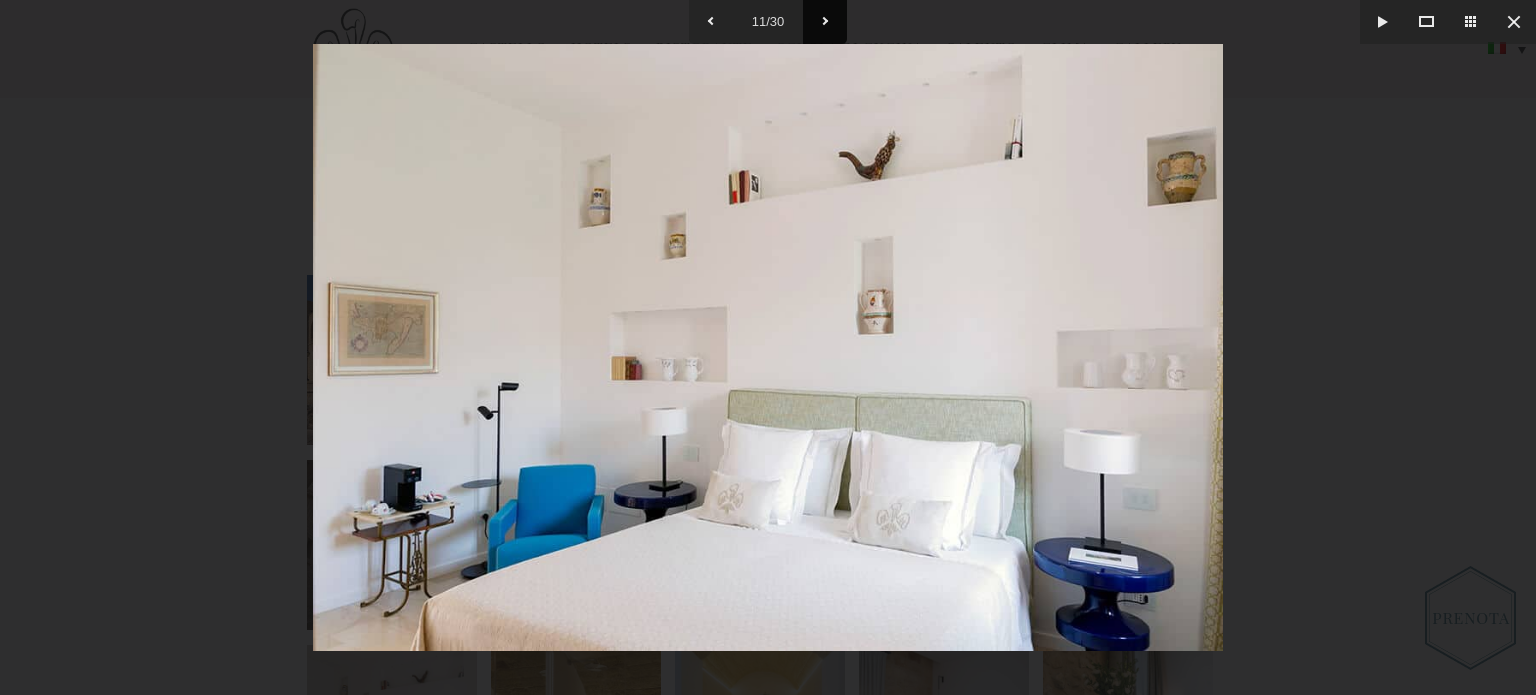 click at bounding box center (825, 22) 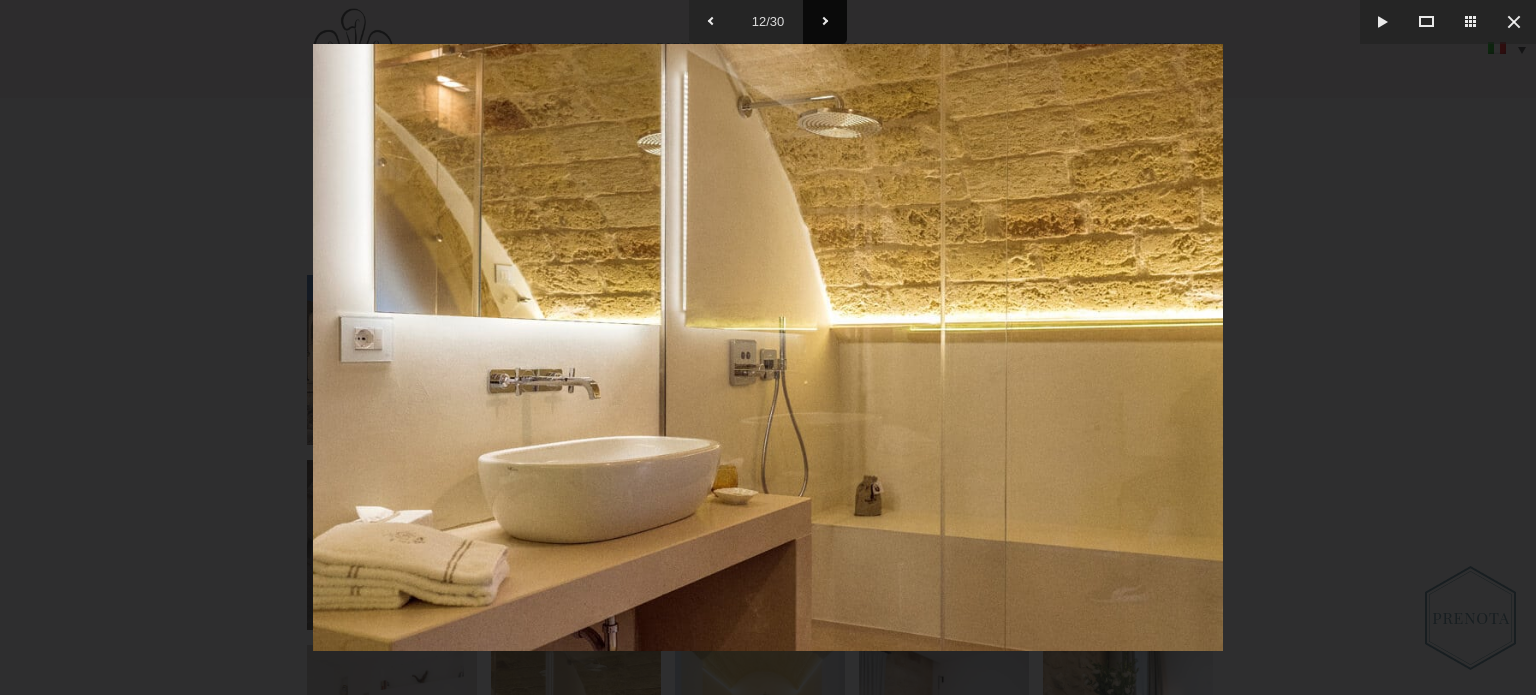 click at bounding box center (825, 22) 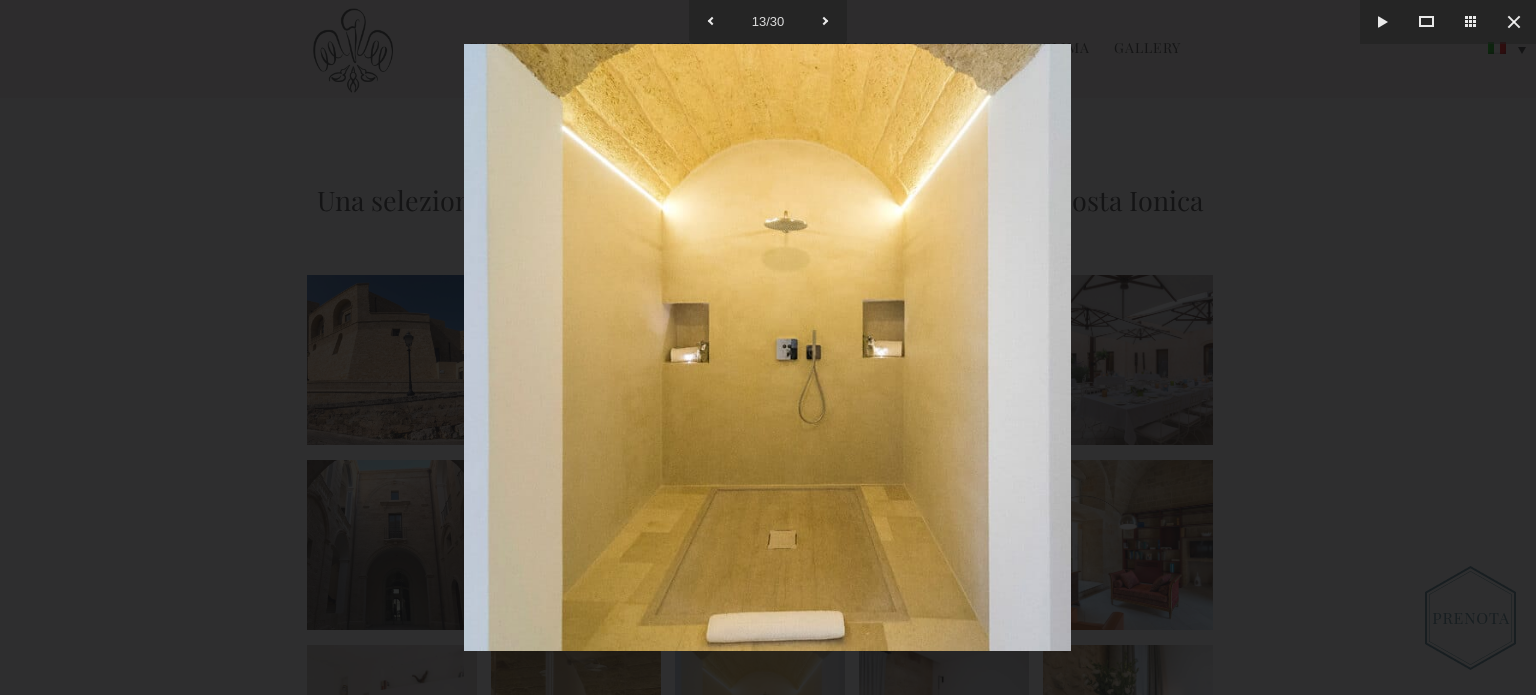 drag, startPoint x: 693, startPoint y: 24, endPoint x: 684, endPoint y: 35, distance: 14.21267 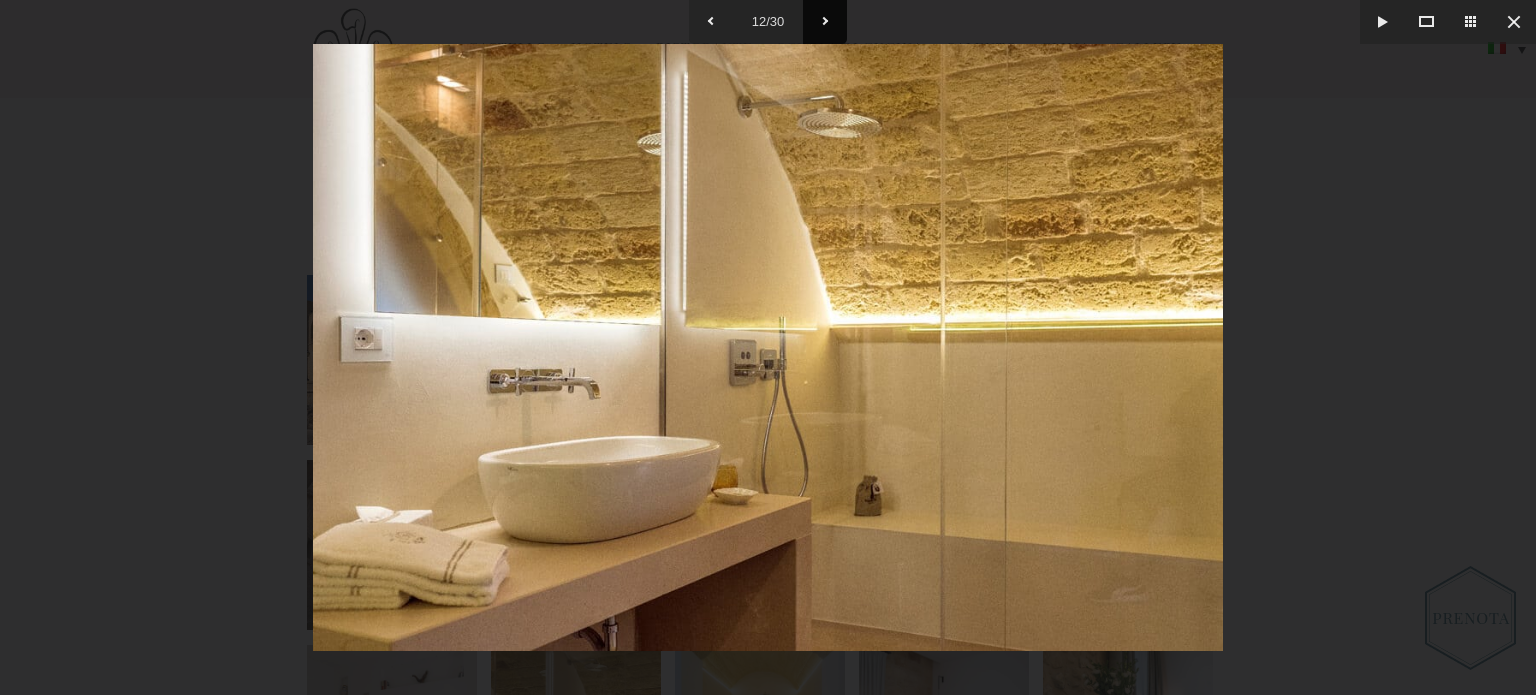 click at bounding box center [825, 22] 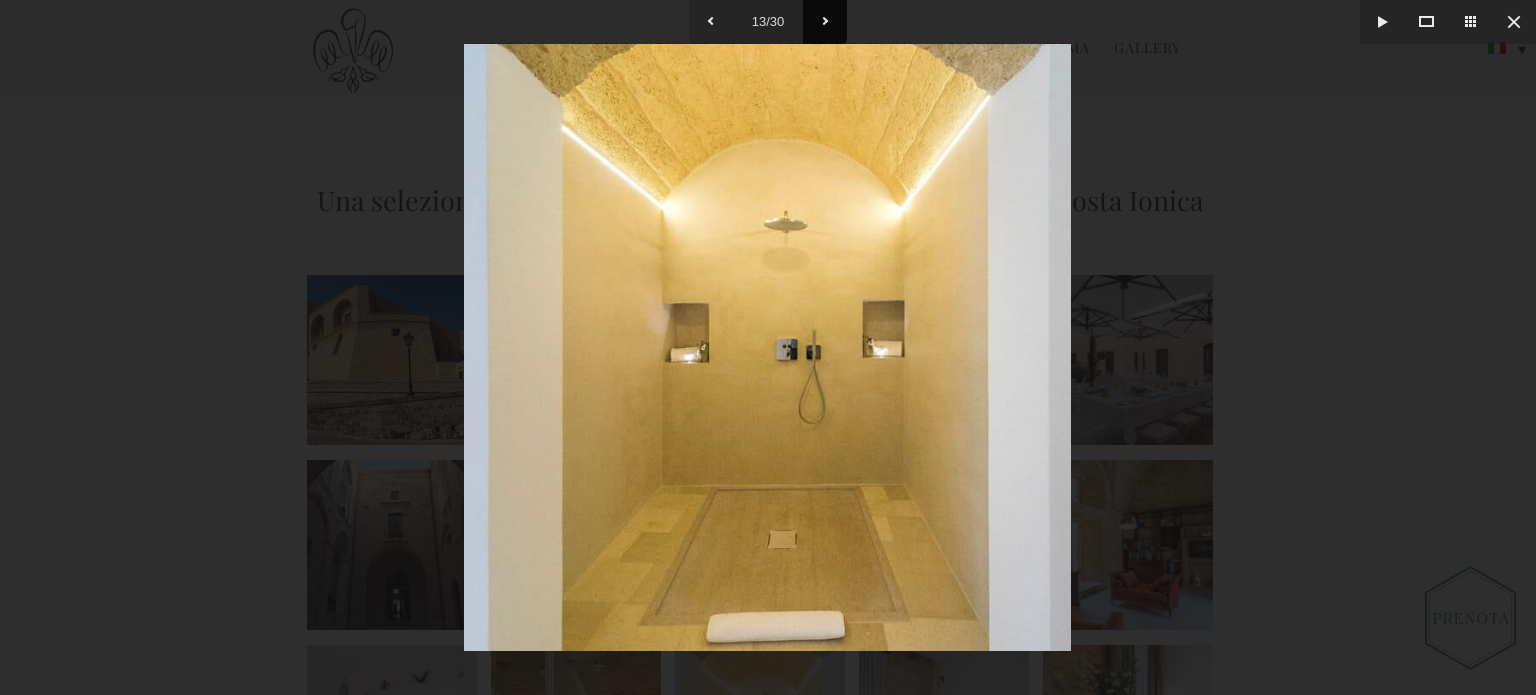 click at bounding box center [825, 22] 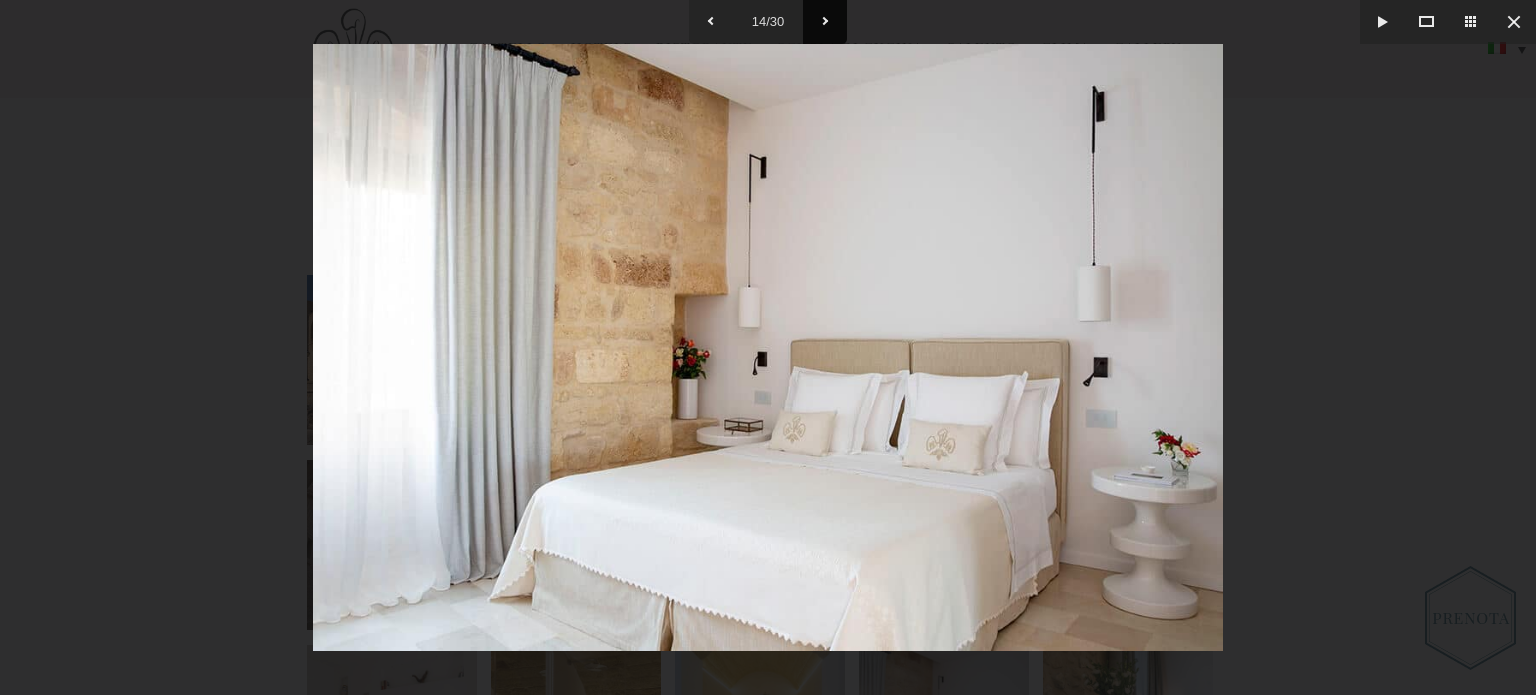 click at bounding box center (825, 22) 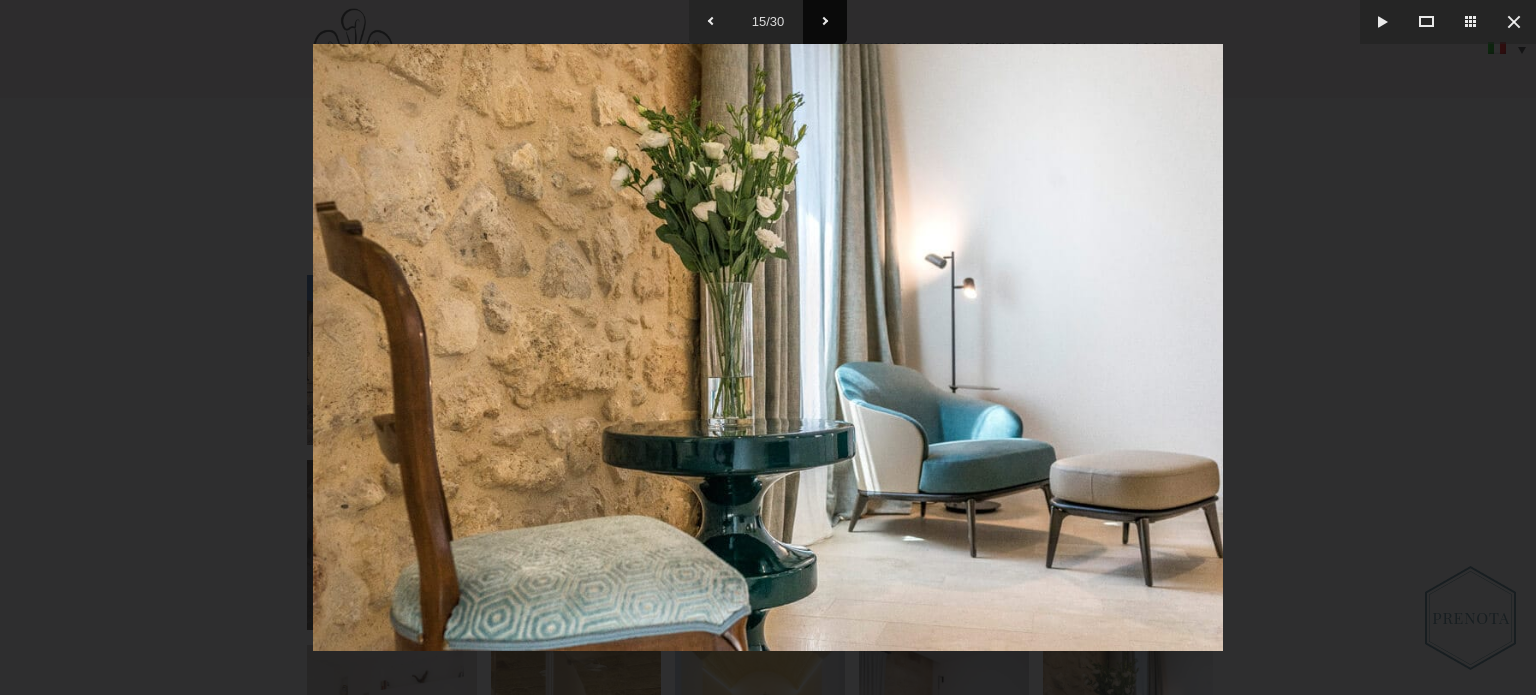 click at bounding box center [825, 22] 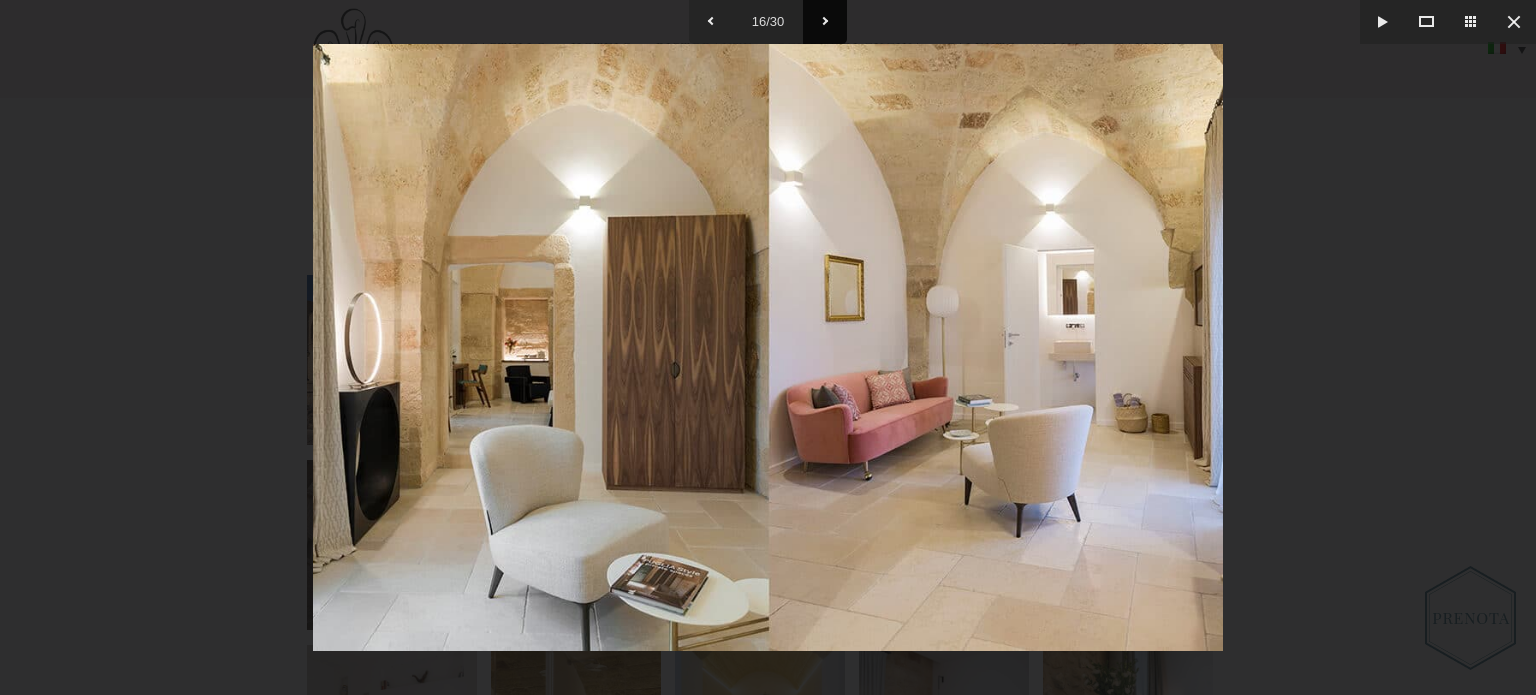 click at bounding box center [825, 22] 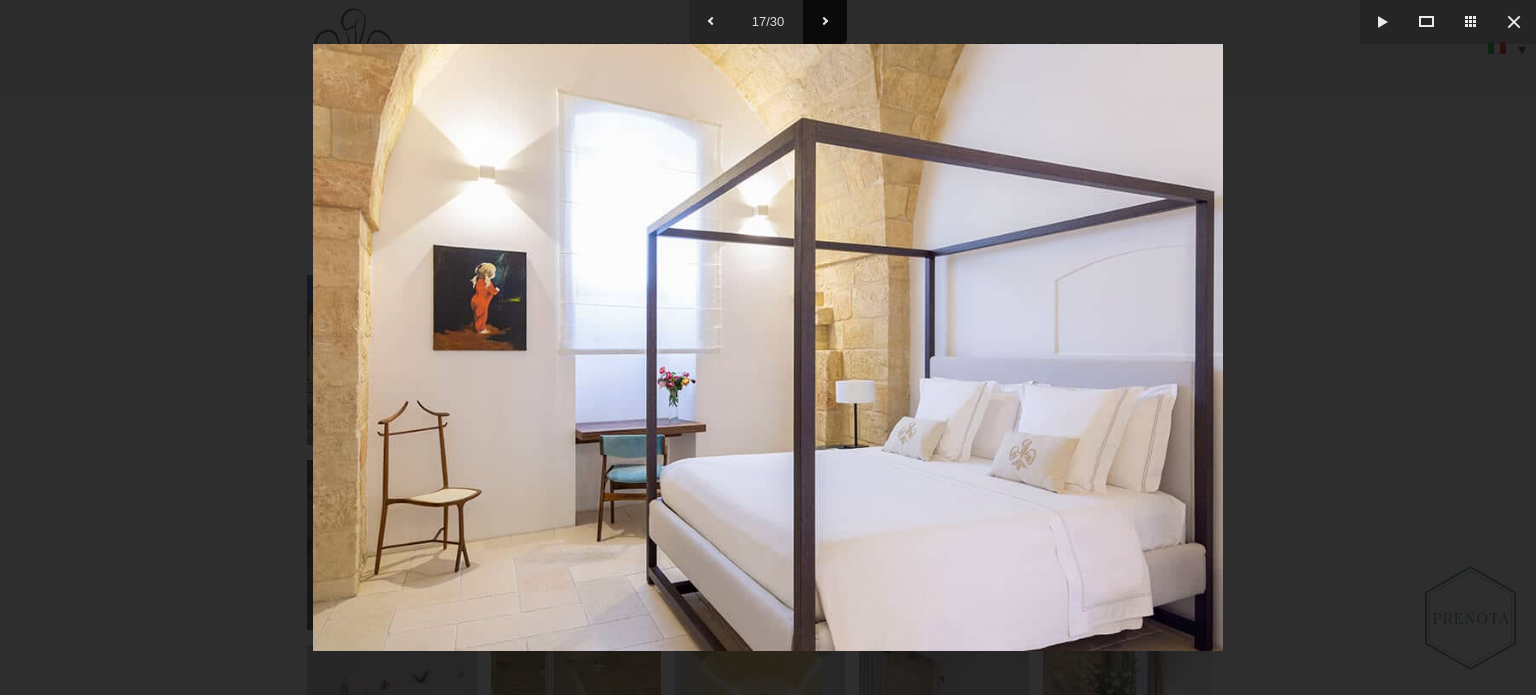 click at bounding box center [825, 22] 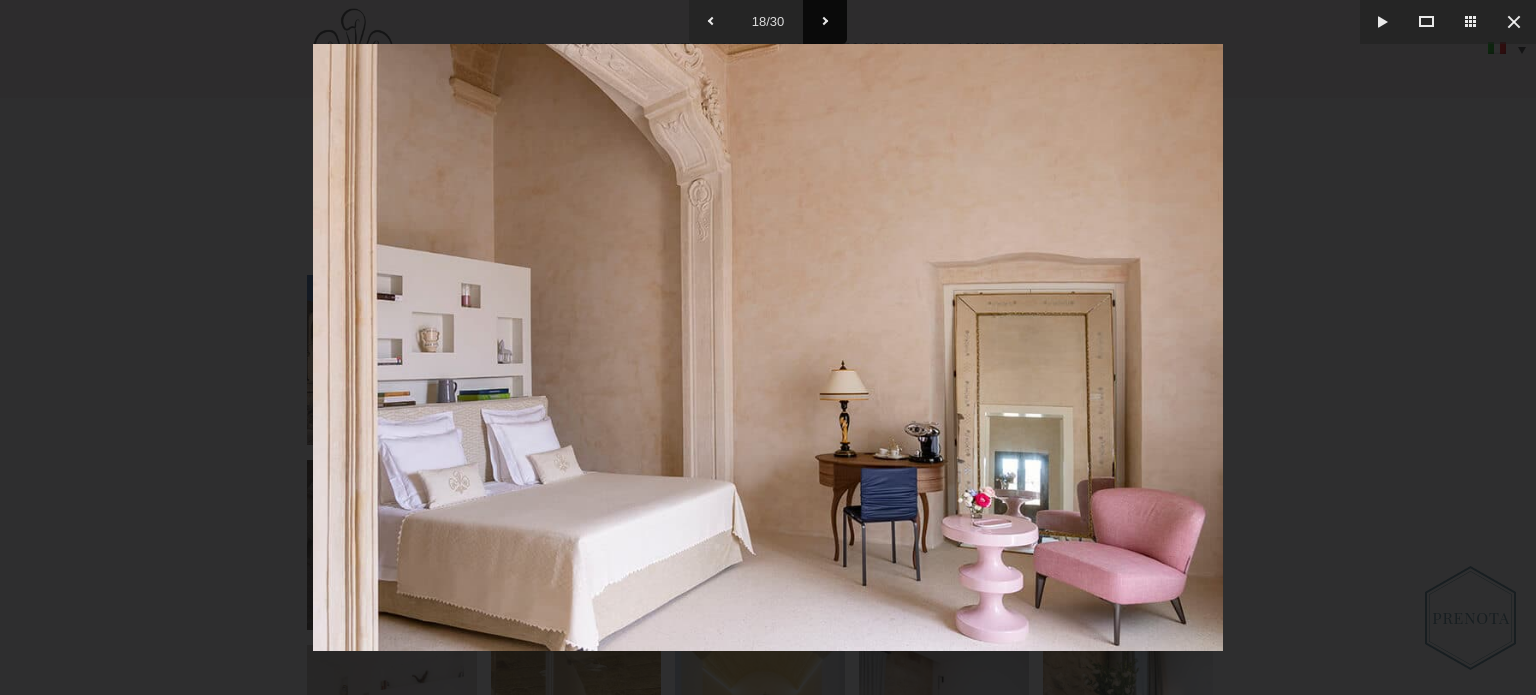 click at bounding box center [825, 22] 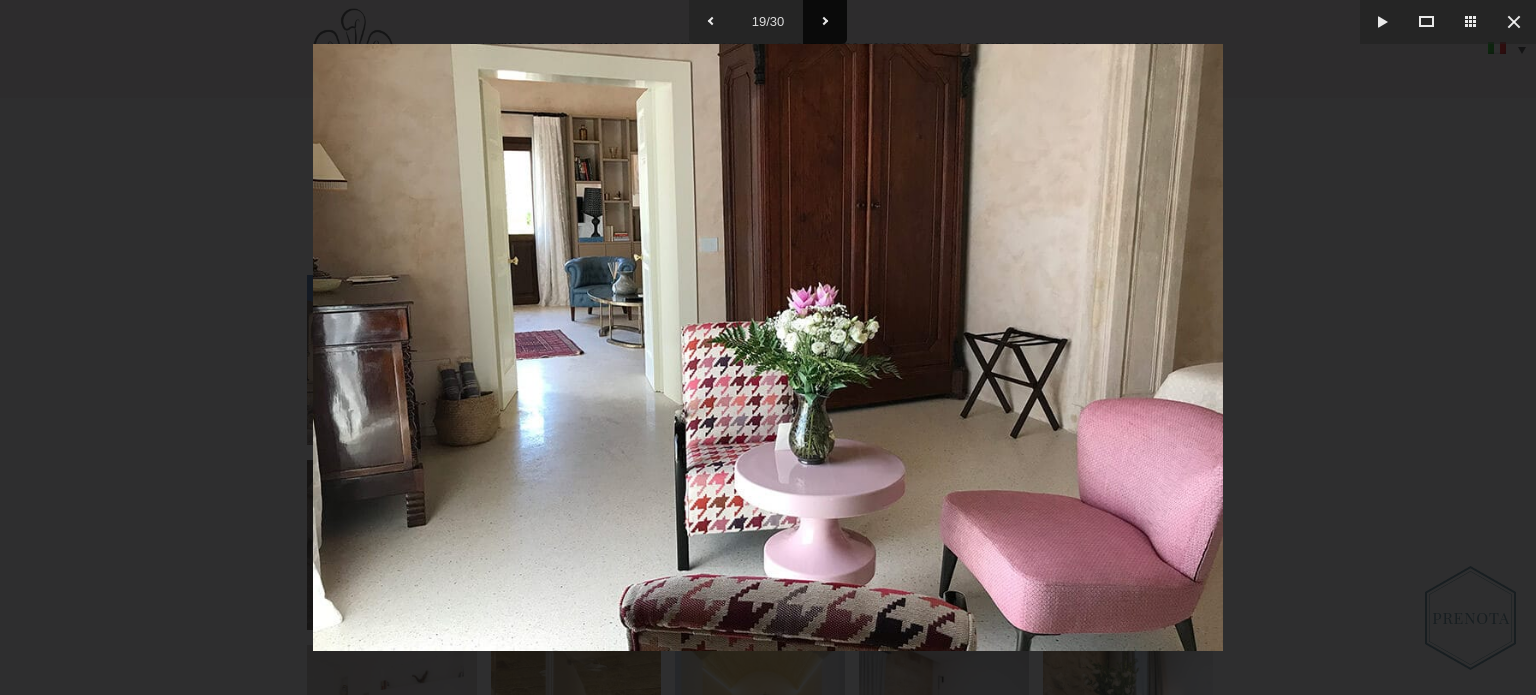 click at bounding box center [825, 22] 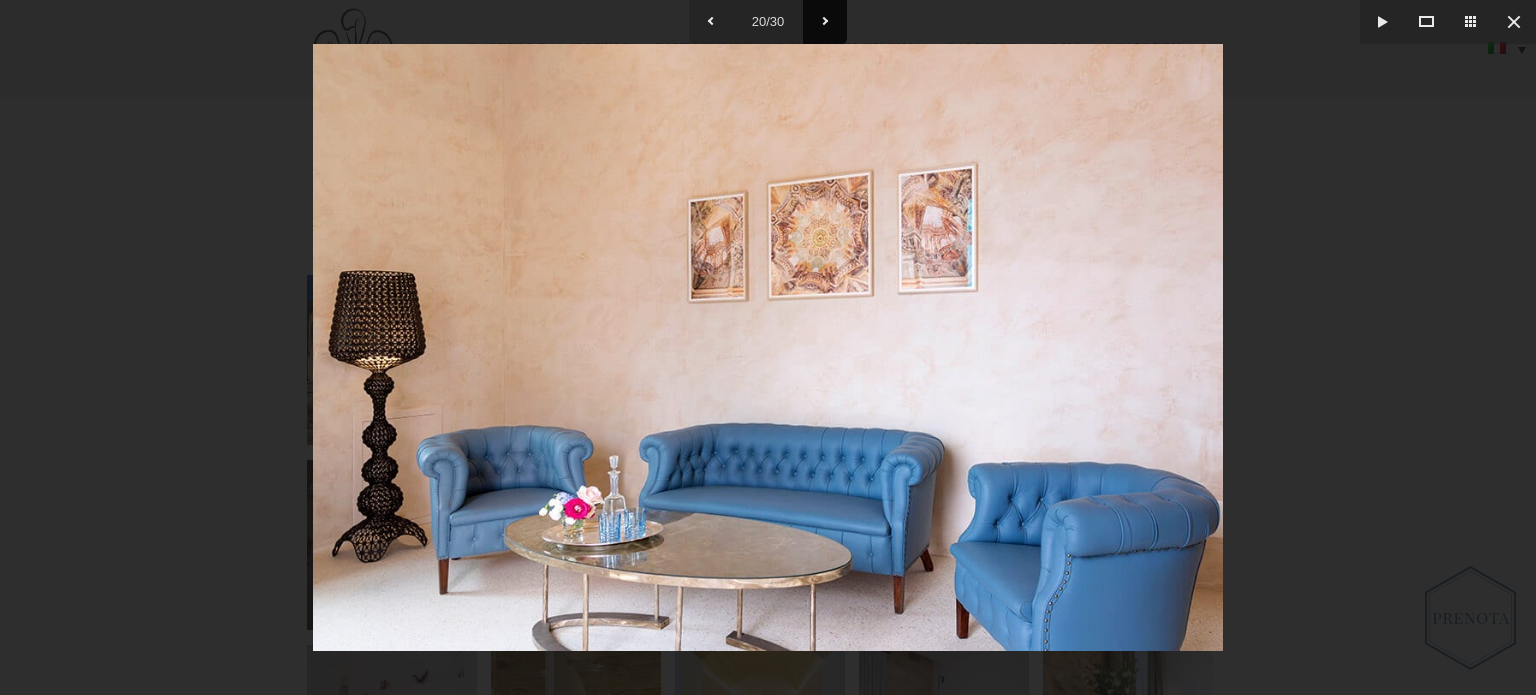 click at bounding box center [825, 22] 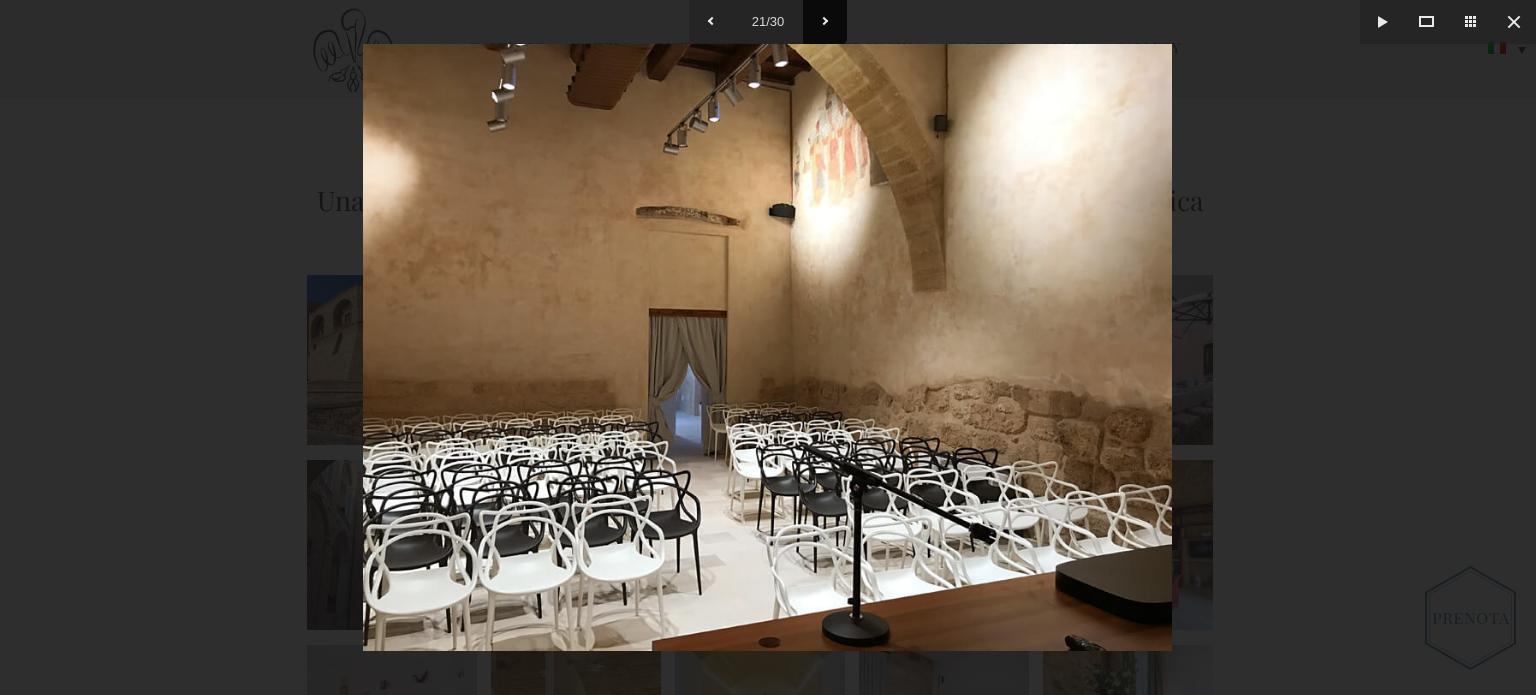 click at bounding box center [825, 22] 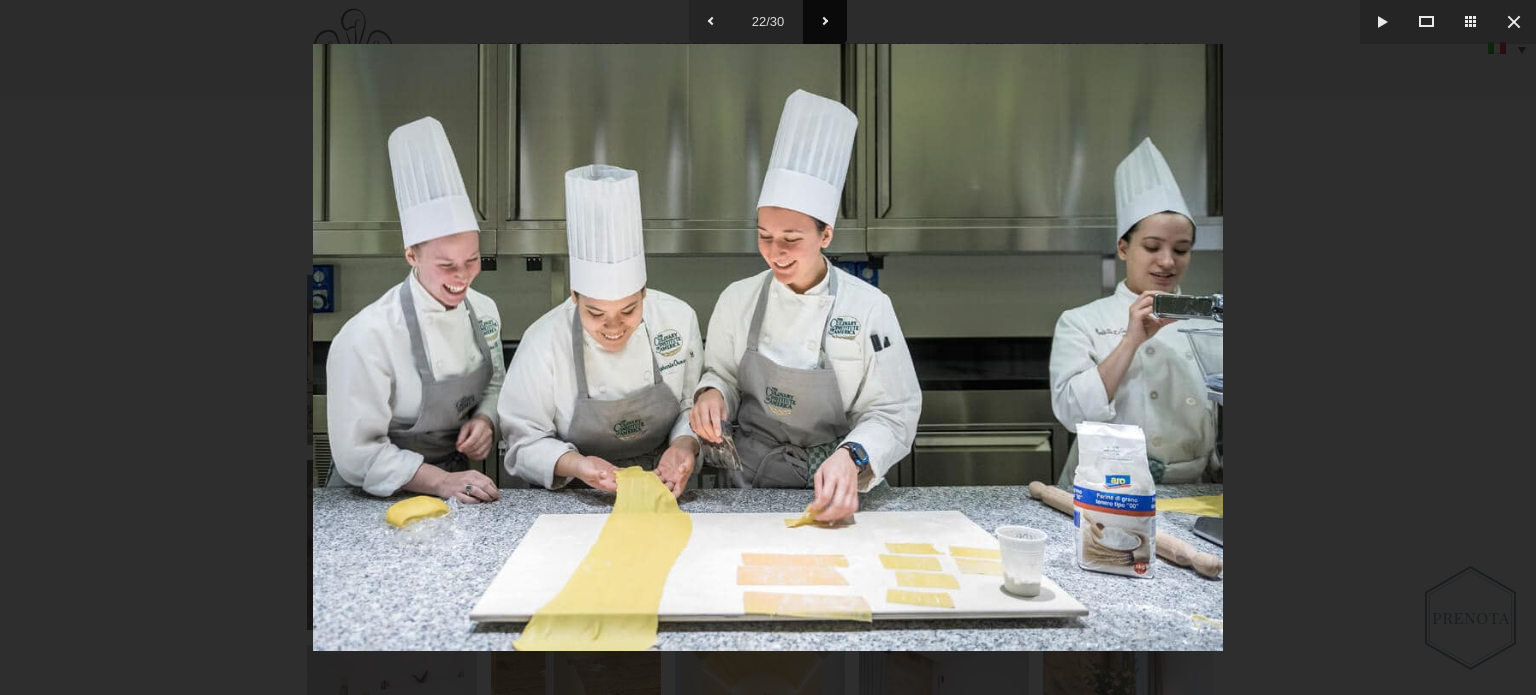 click at bounding box center [825, 22] 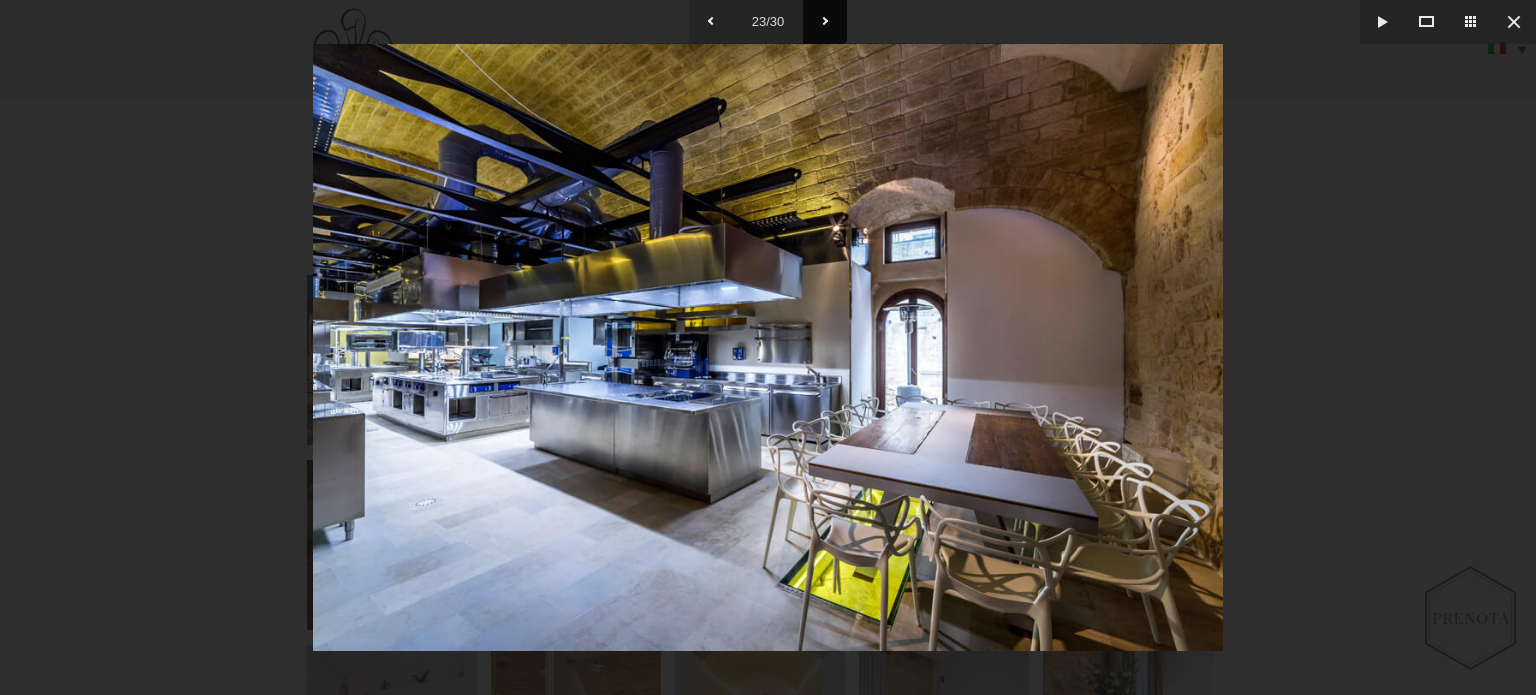 click at bounding box center (825, 22) 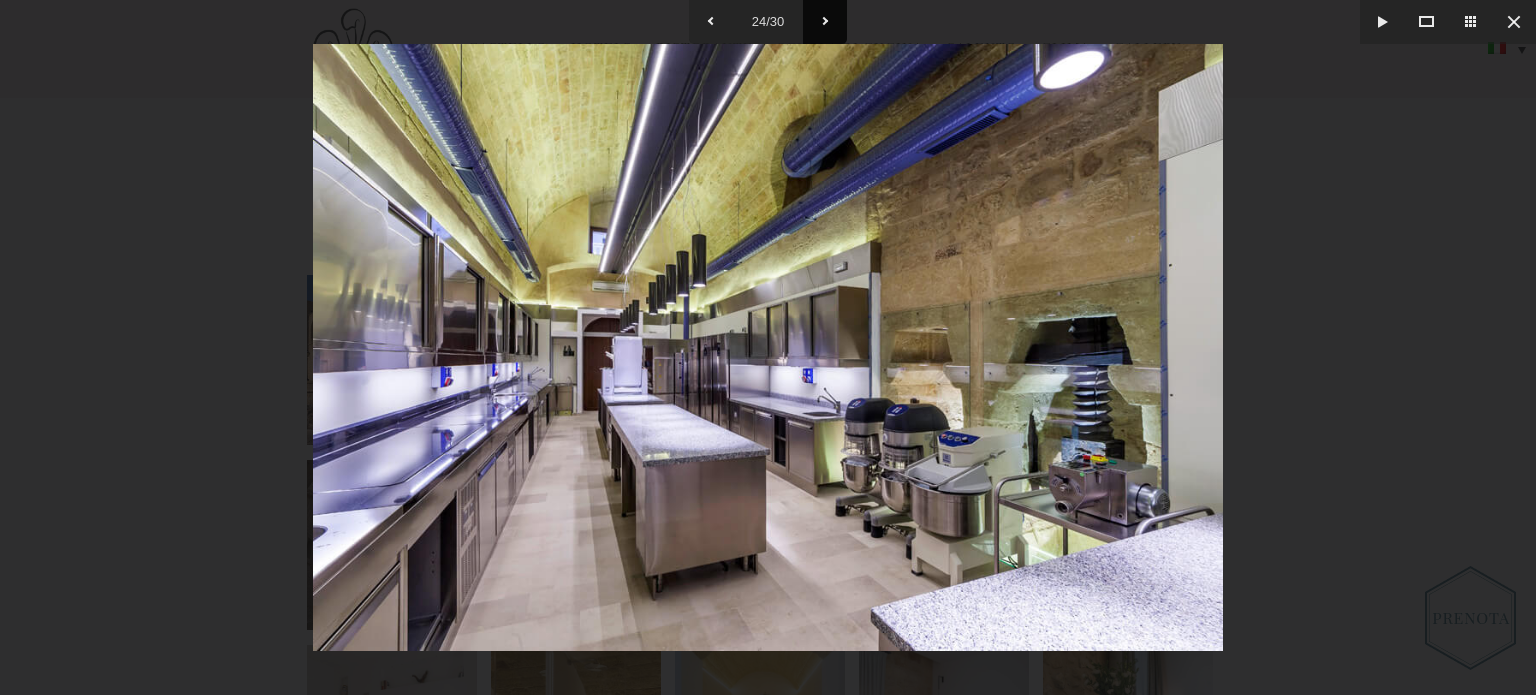 click at bounding box center (825, 22) 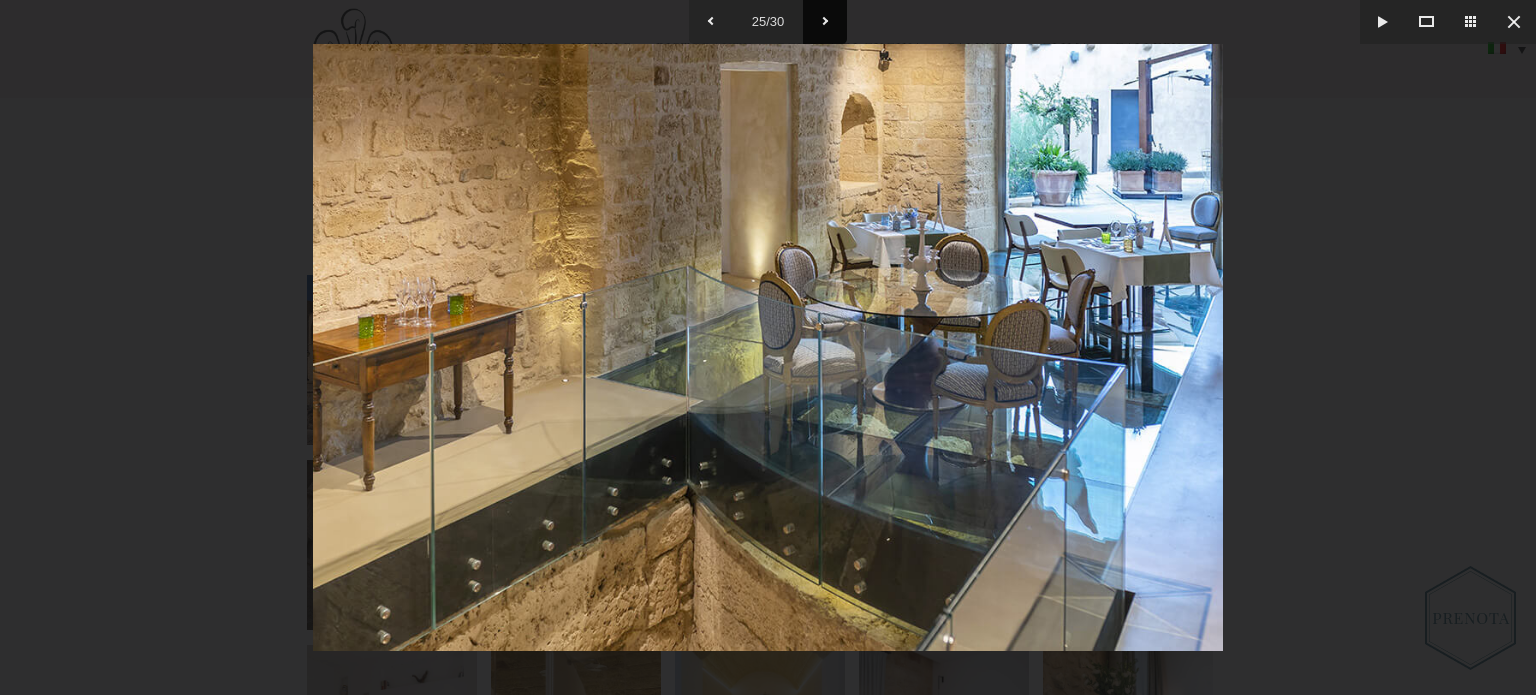 click at bounding box center (825, 22) 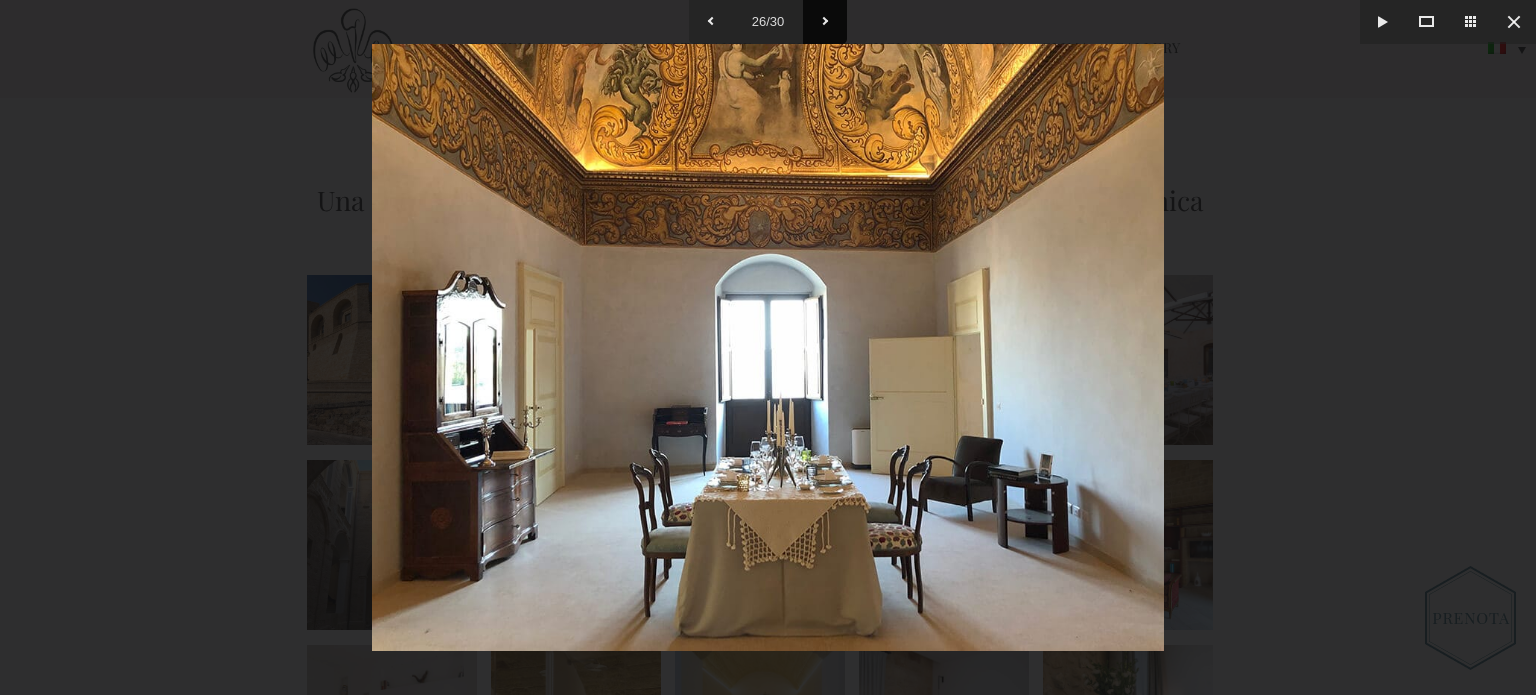 click at bounding box center (825, 22) 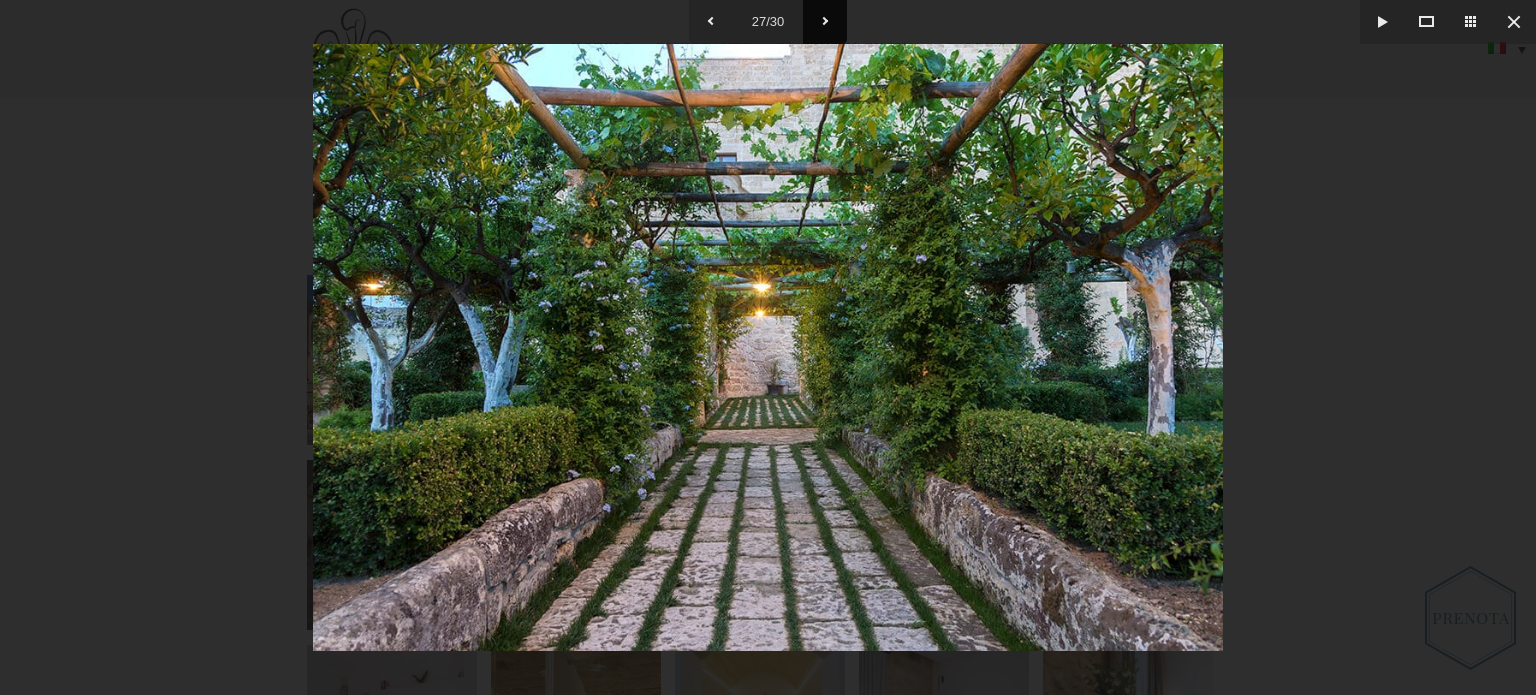 click at bounding box center [825, 22] 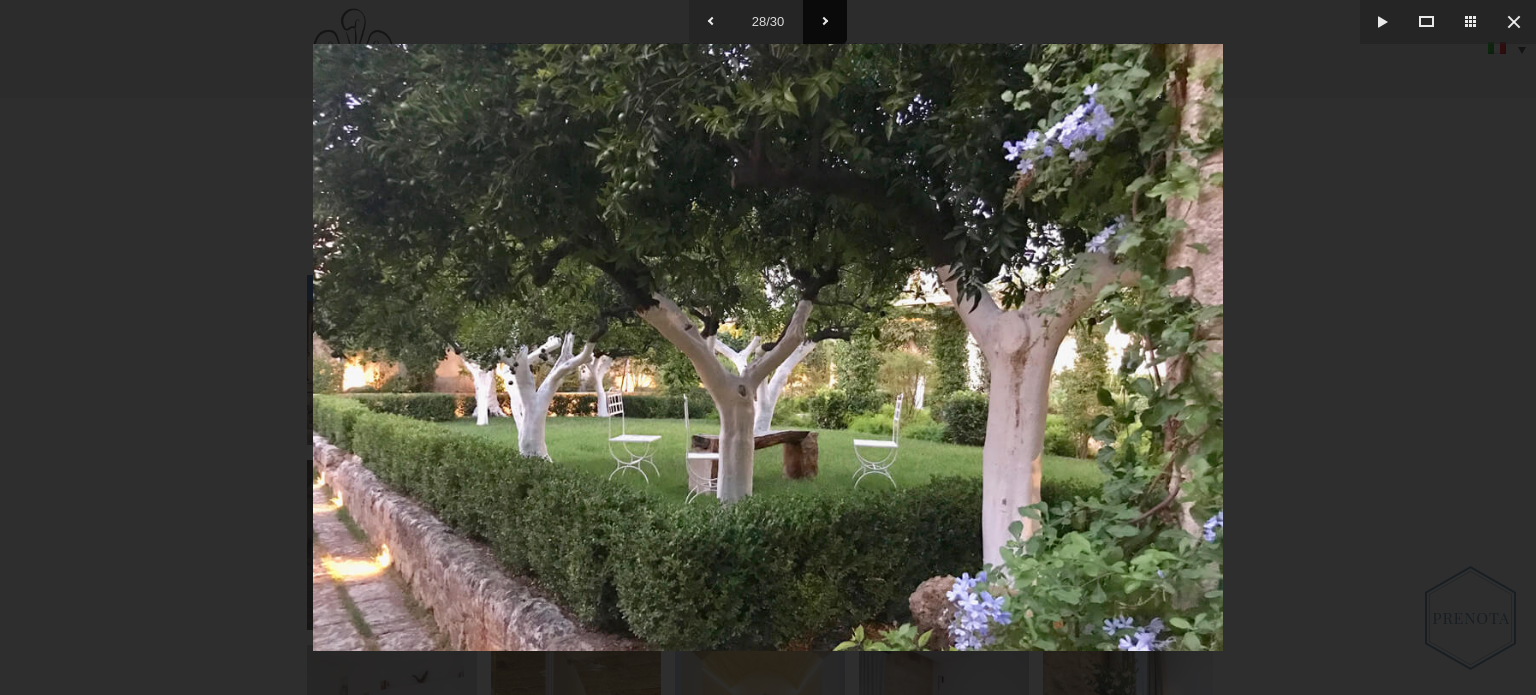 click at bounding box center [825, 22] 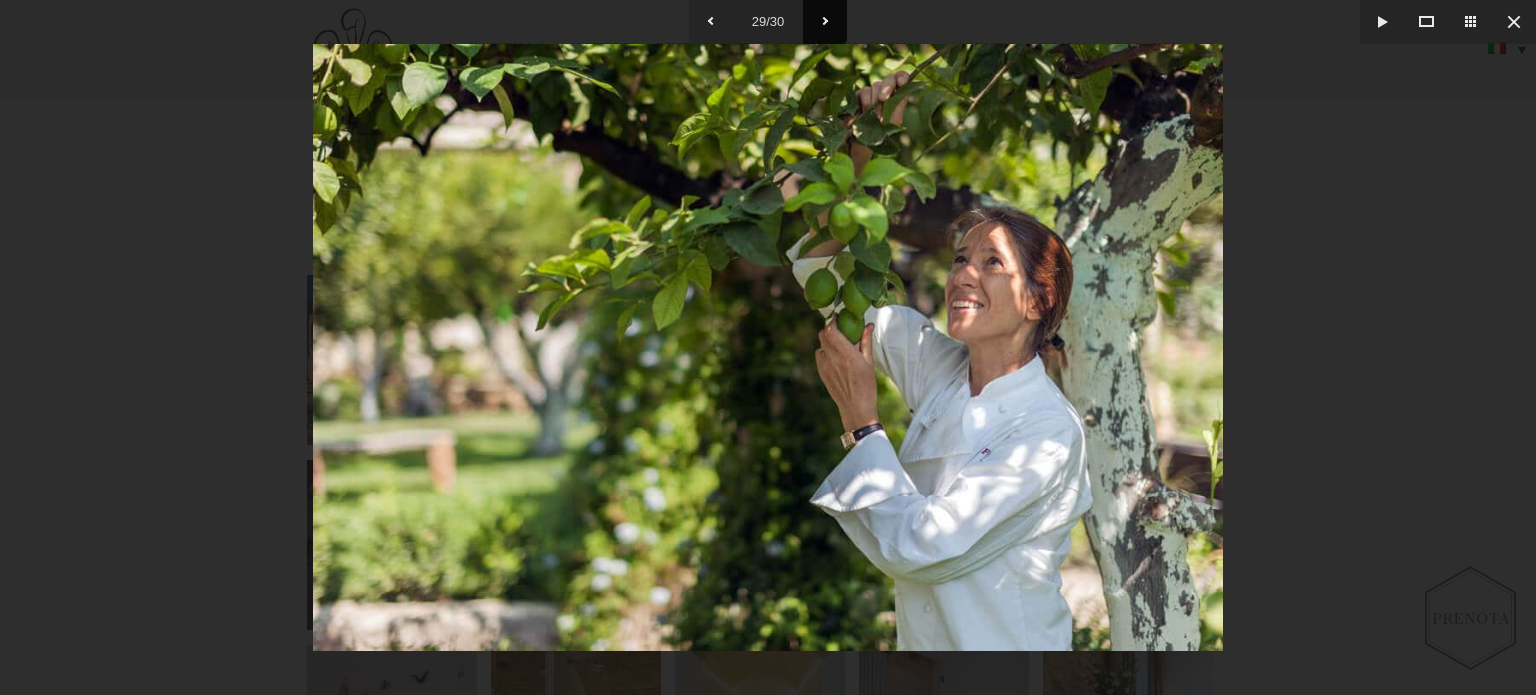 click at bounding box center (825, 22) 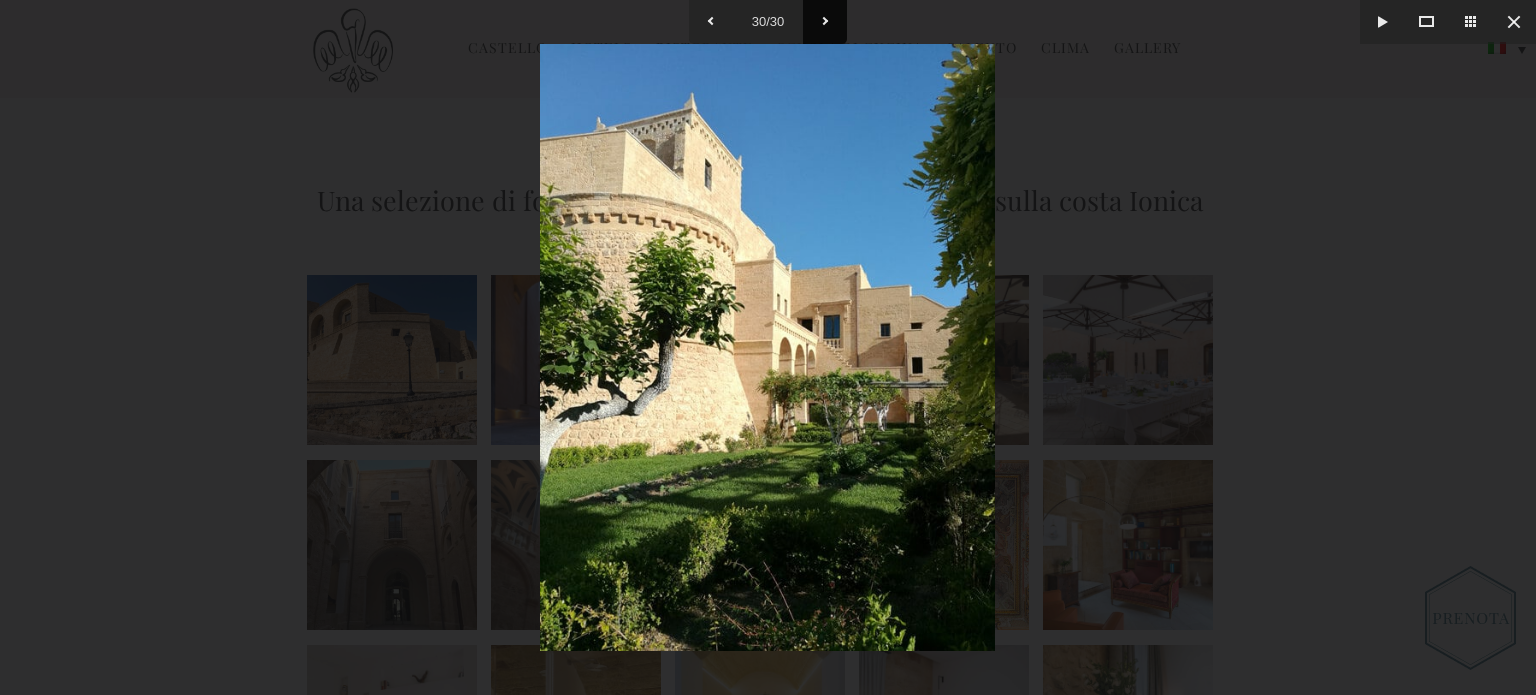 click at bounding box center (825, 22) 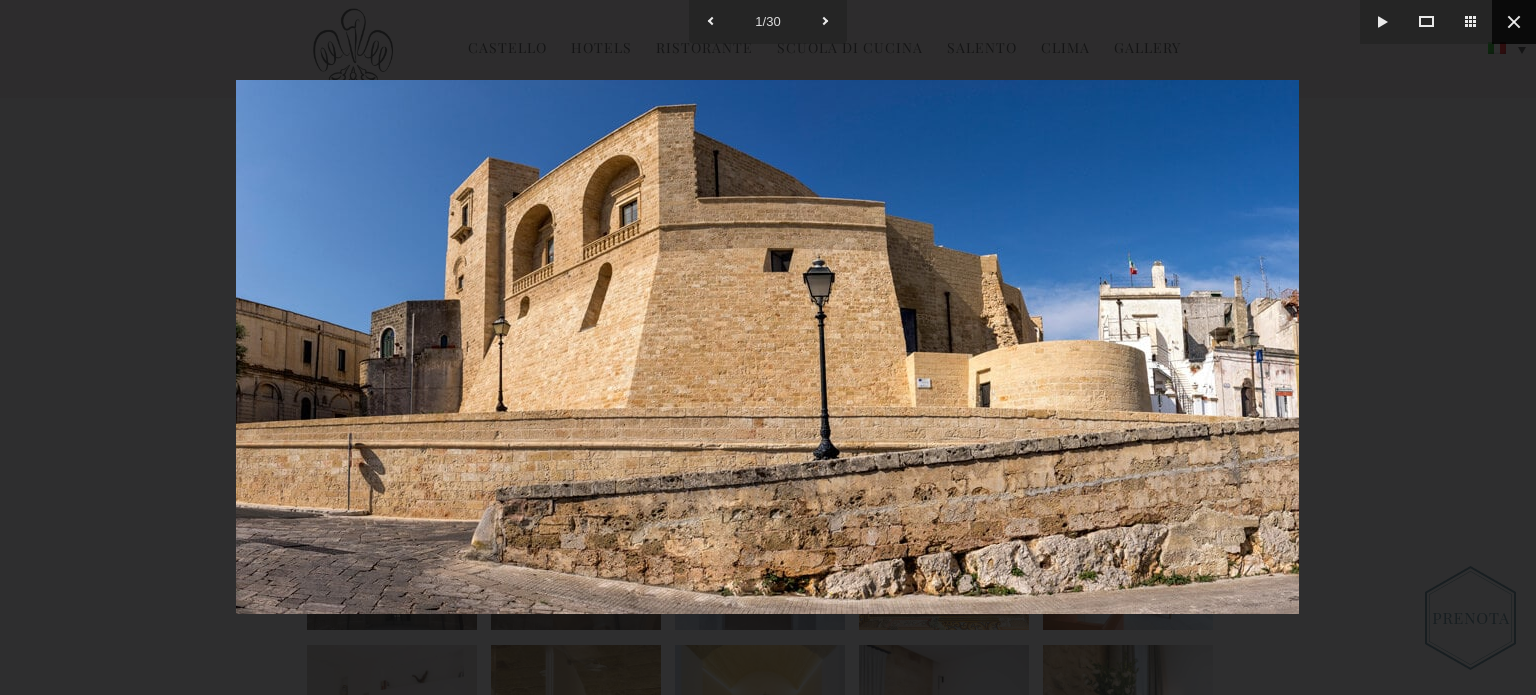 click at bounding box center (1514, 22) 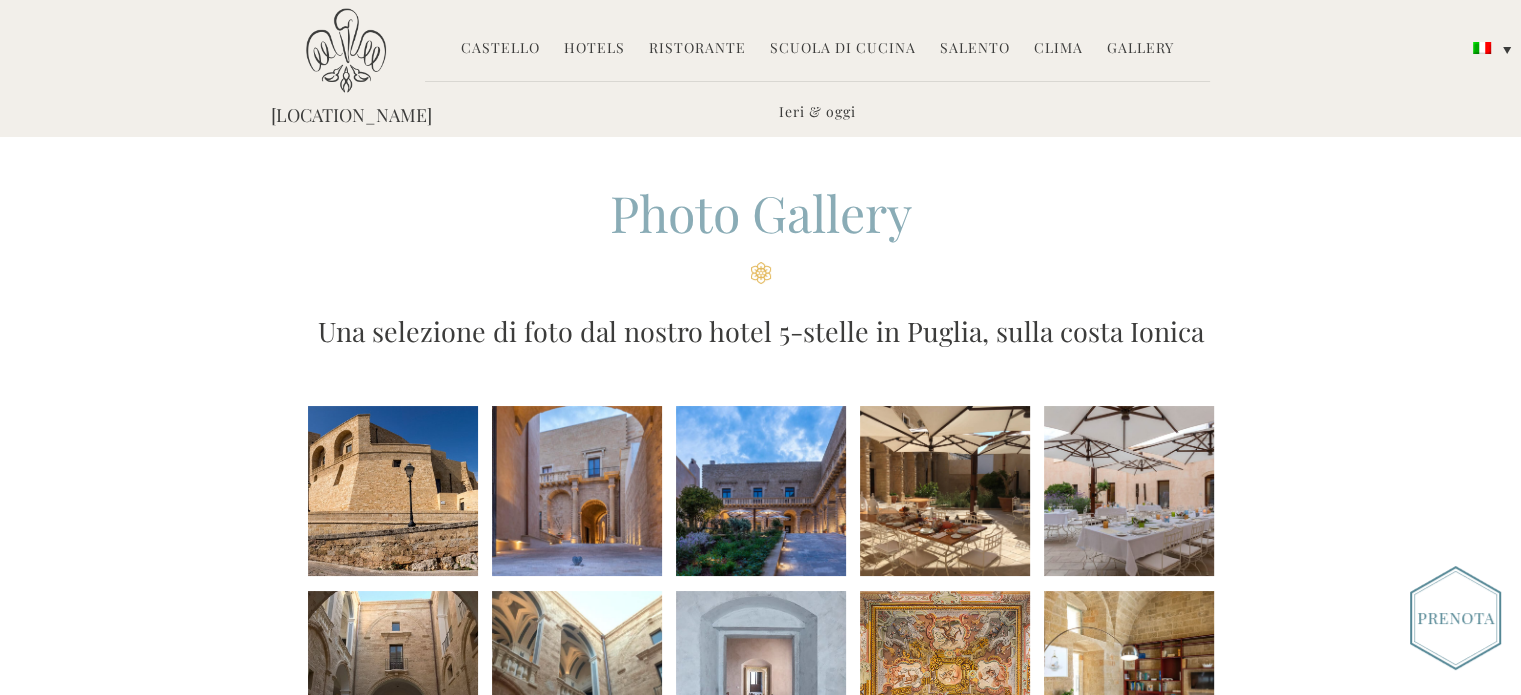 scroll, scrollTop: 0, scrollLeft: 0, axis: both 